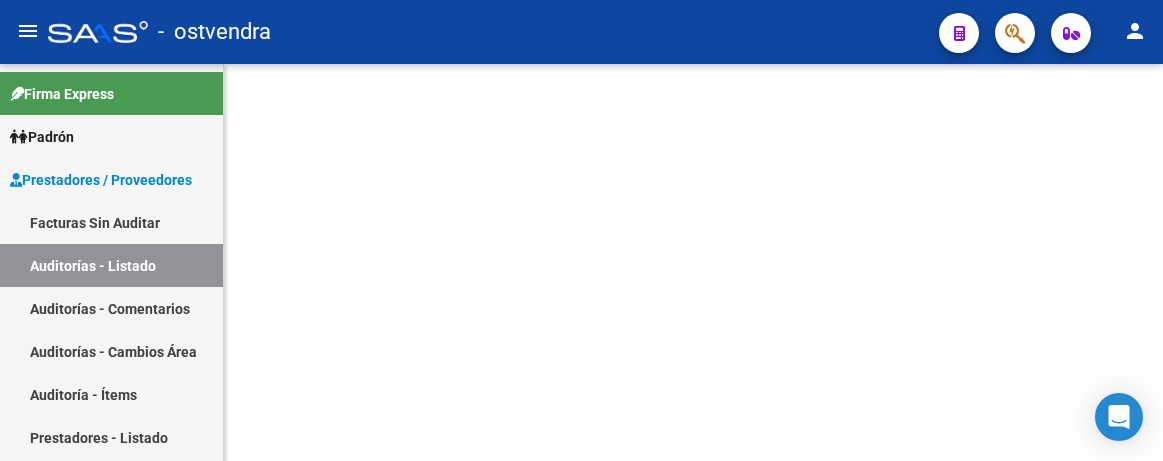 scroll, scrollTop: 0, scrollLeft: 0, axis: both 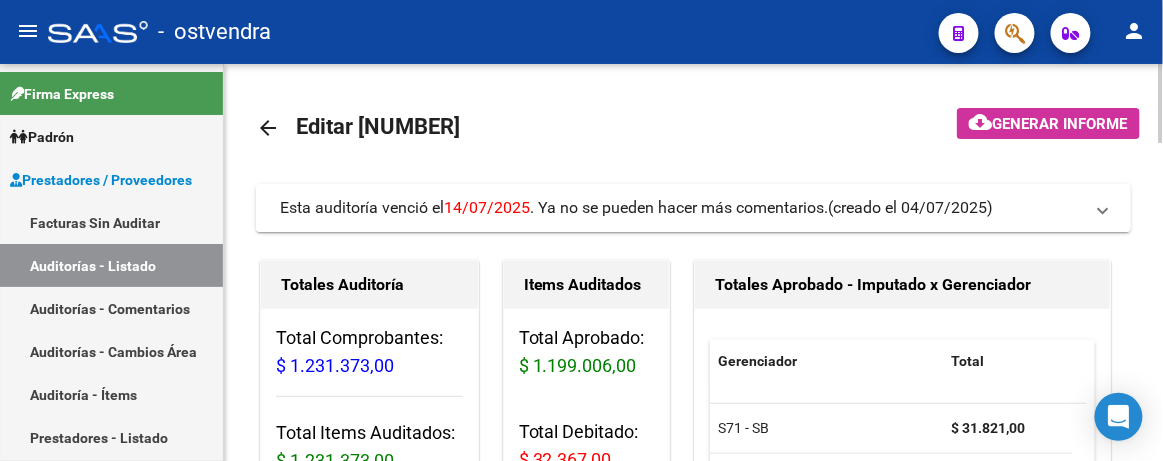 click on "14/07/2025" at bounding box center (487, 207) 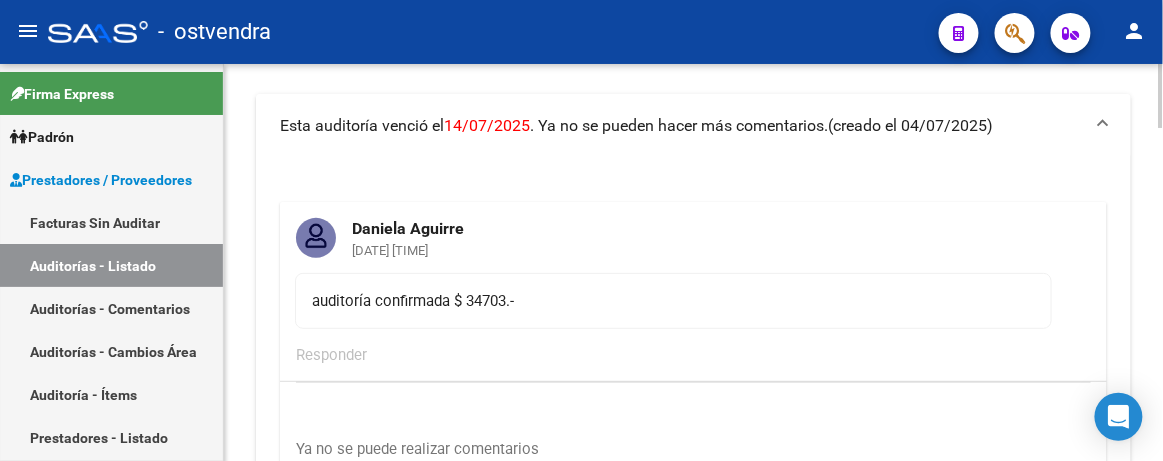 scroll, scrollTop: 0, scrollLeft: 0, axis: both 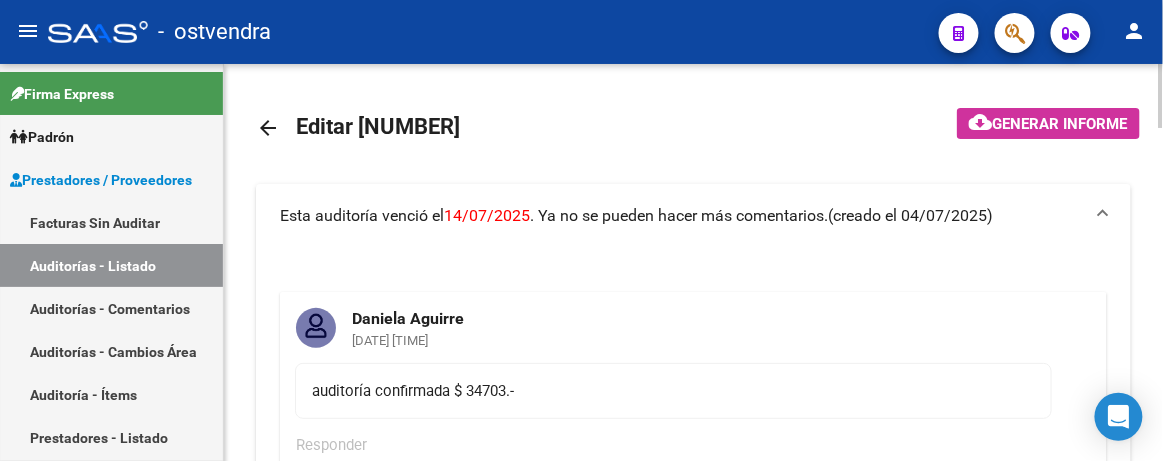 click on "arrow_back" 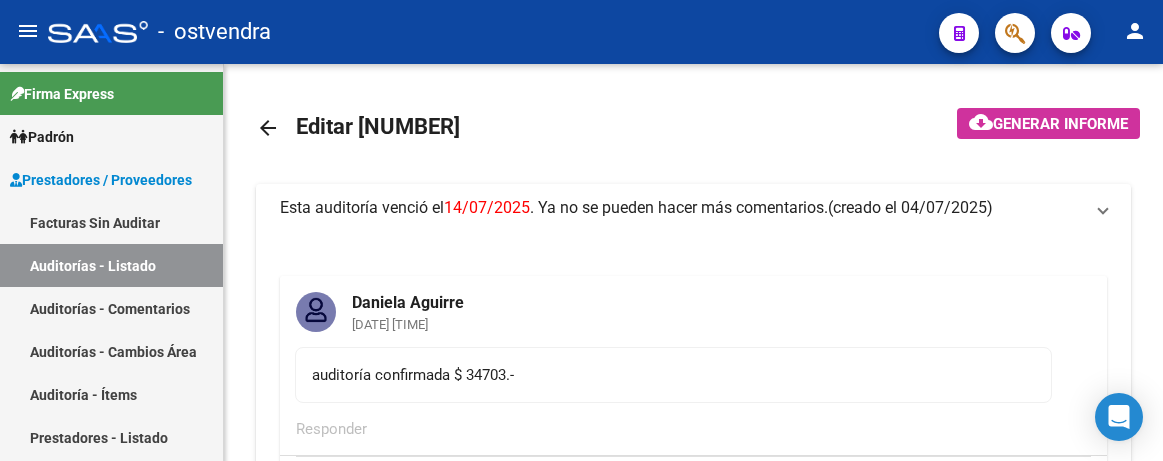 scroll, scrollTop: 0, scrollLeft: 0, axis: both 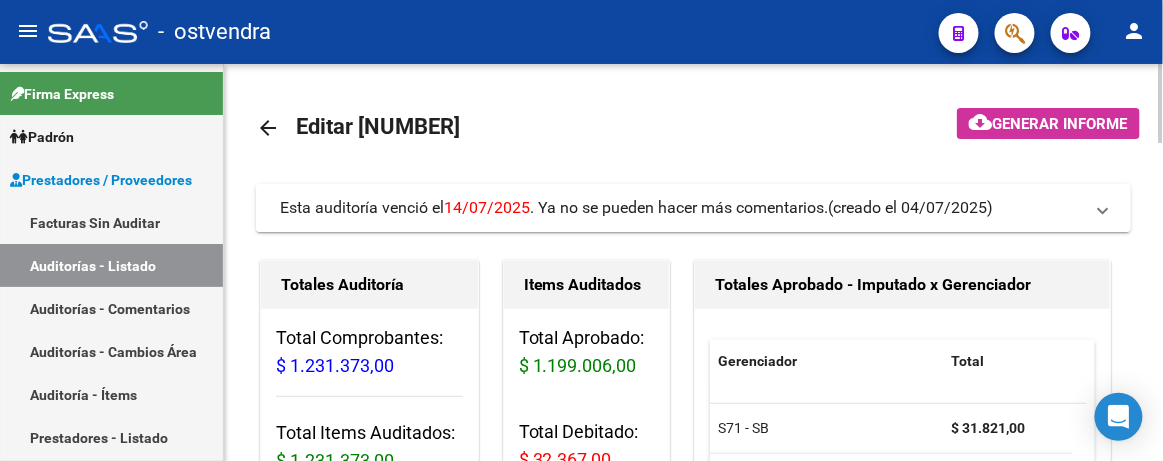 click on "Esta auditoría venció el  14/07/2025  . Ya no se pueden hacer más comentarios." at bounding box center [554, 208] 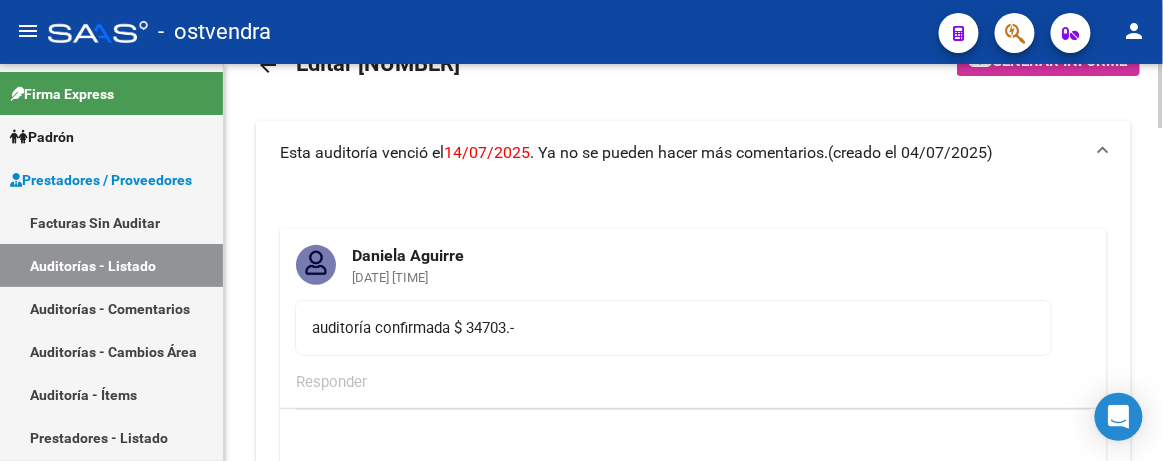 scroll, scrollTop: 0, scrollLeft: 0, axis: both 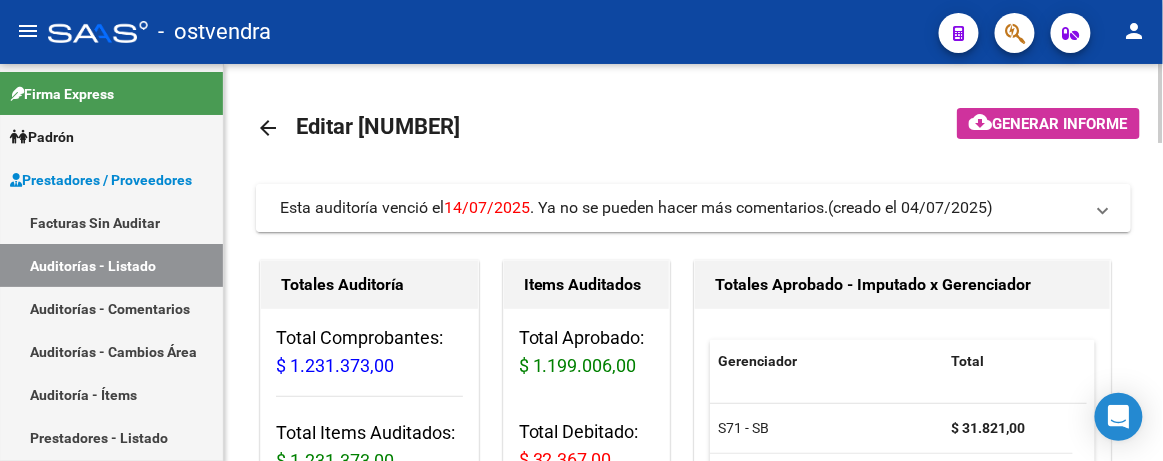 click on "Esta auditoría venció el  14/07/2025  . Ya no se pueden hacer más comentarios." at bounding box center (554, 207) 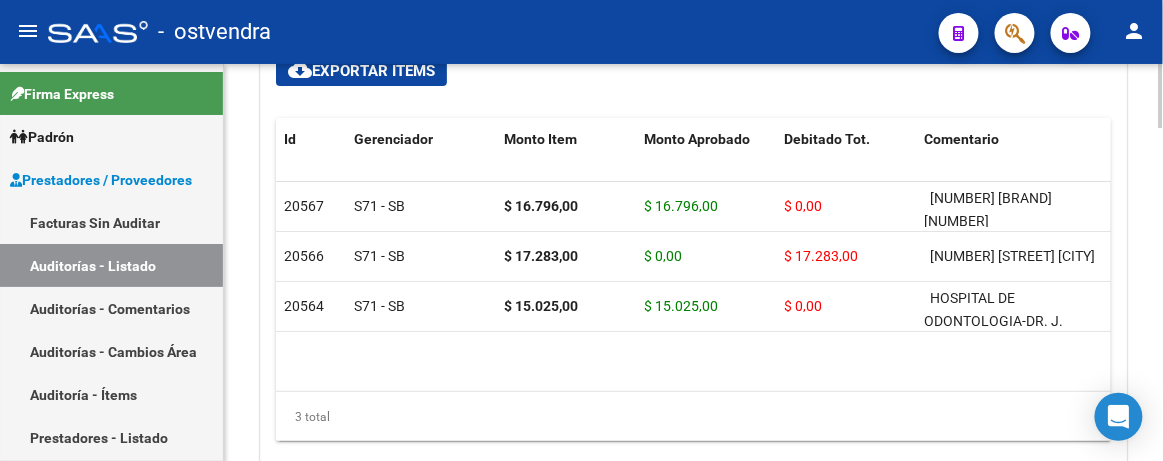 scroll, scrollTop: 1999, scrollLeft: 0, axis: vertical 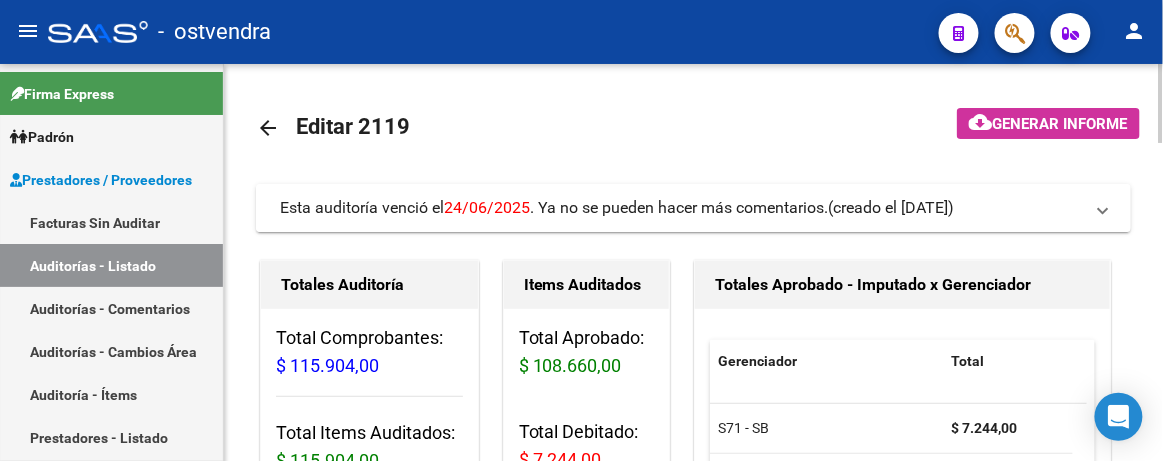 click on "Esta auditoría venció el  [DATE]  . Ya no se pueden hacer más comentarios." at bounding box center (554, 207) 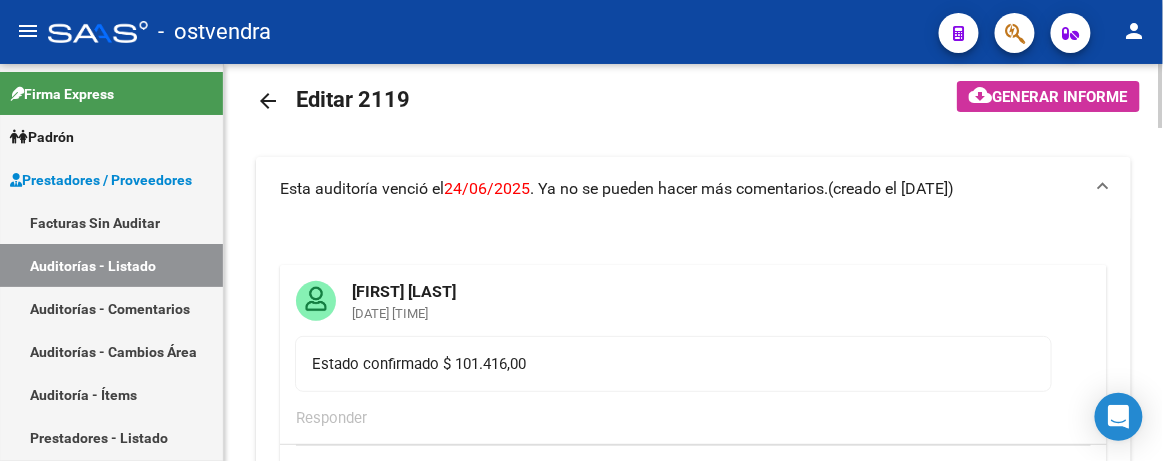 scroll, scrollTop: 0, scrollLeft: 0, axis: both 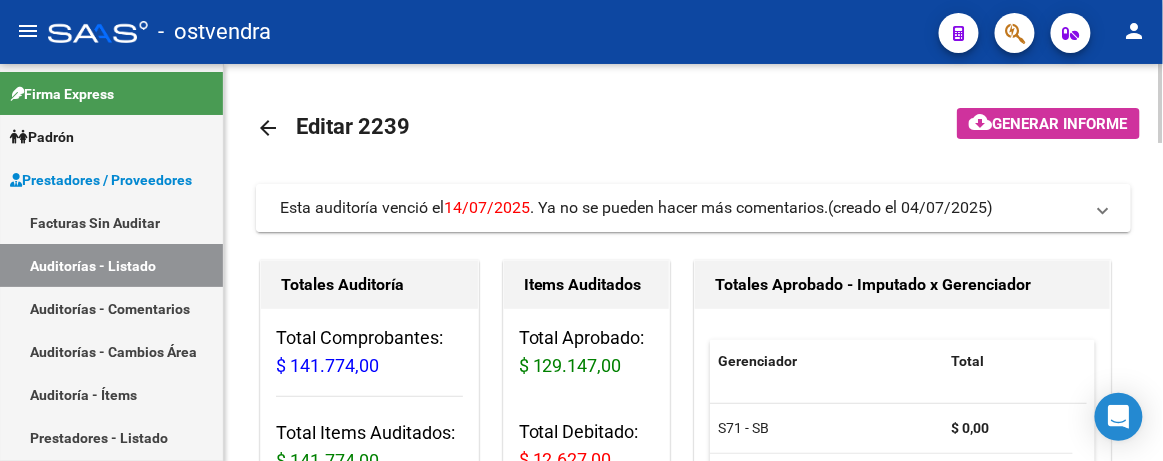 click on "Esta auditoría venció el  14/07/2025  . Ya no se pueden hacer más comentarios." at bounding box center [554, 207] 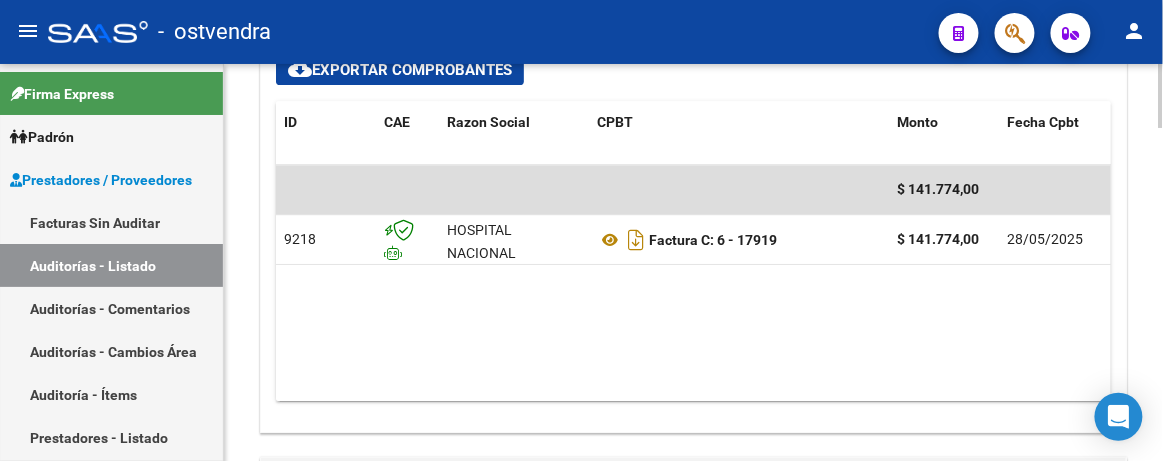 scroll, scrollTop: 1454, scrollLeft: 0, axis: vertical 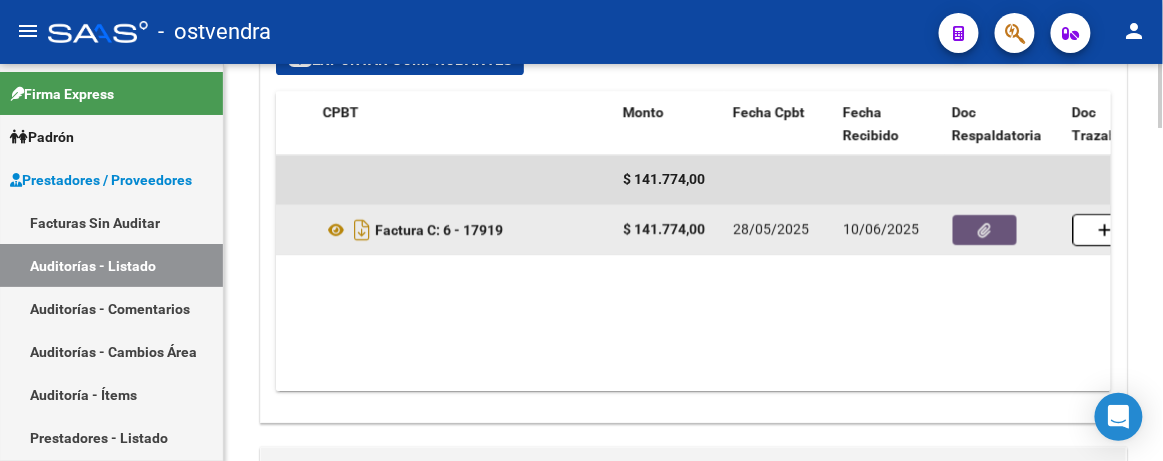 click 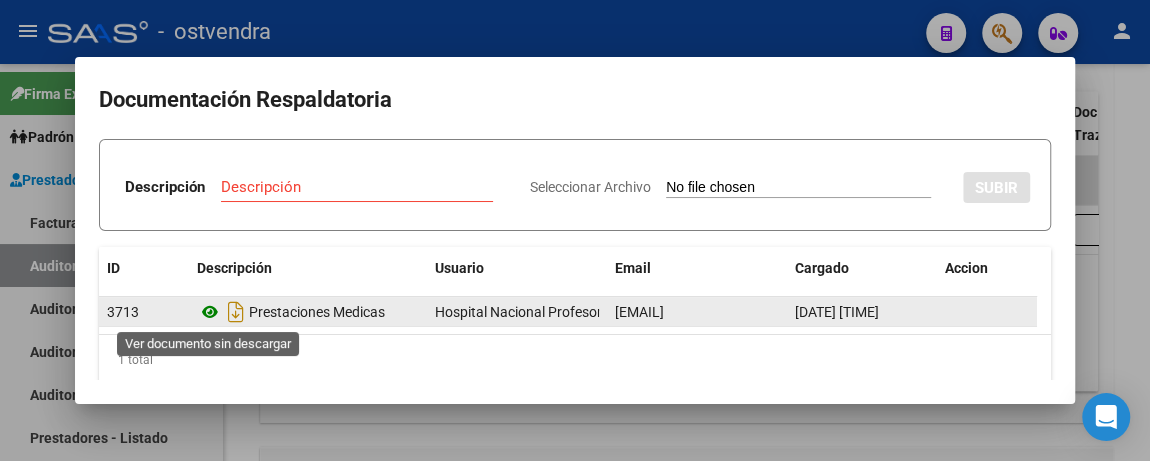 click 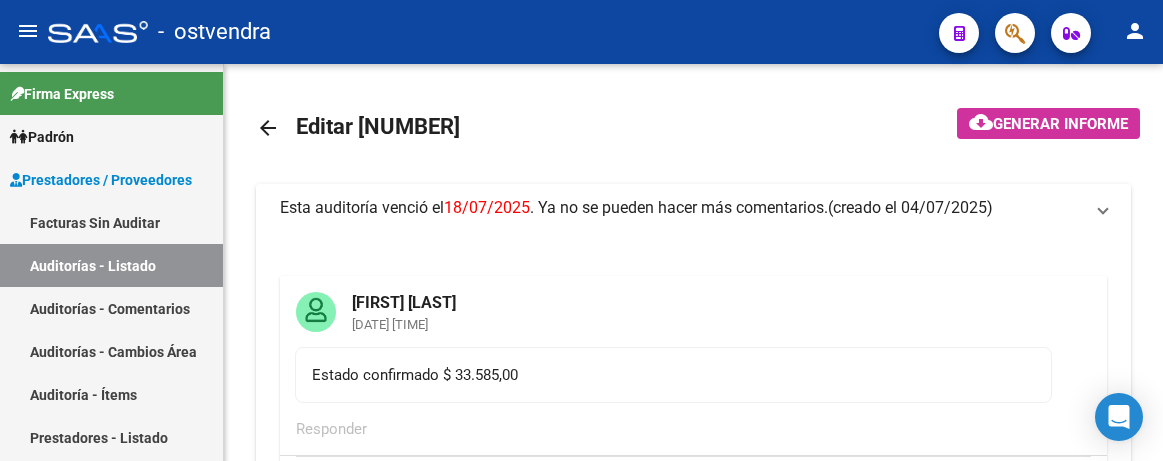 scroll, scrollTop: 0, scrollLeft: 0, axis: both 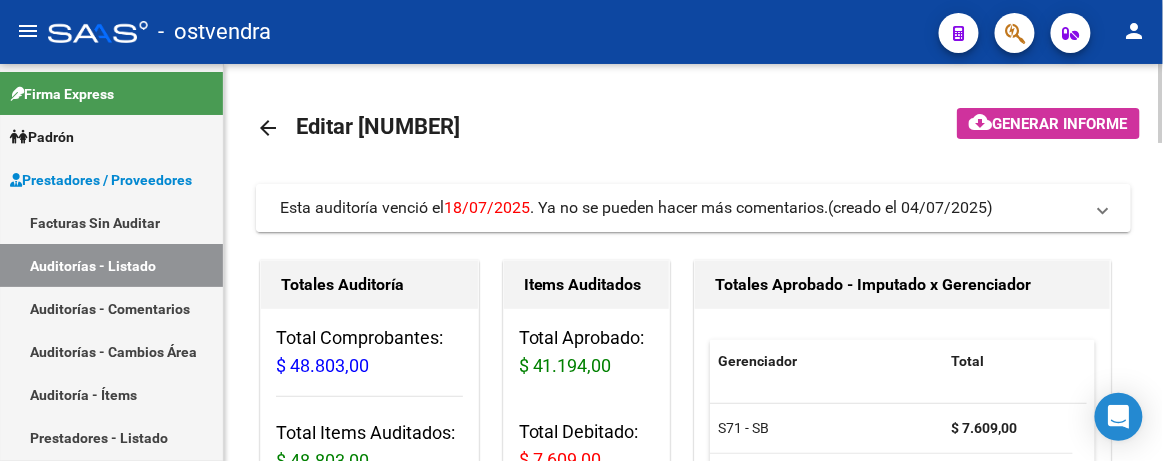 click on "Esta auditoría venció el  18/07/2025  . Ya no se pueden hacer más comentarios." at bounding box center [554, 208] 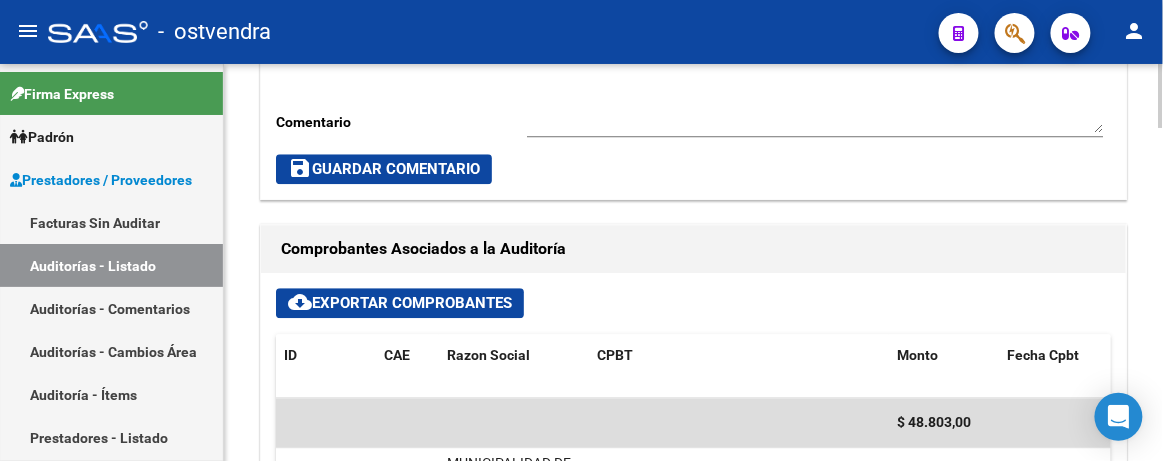 scroll, scrollTop: 363, scrollLeft: 0, axis: vertical 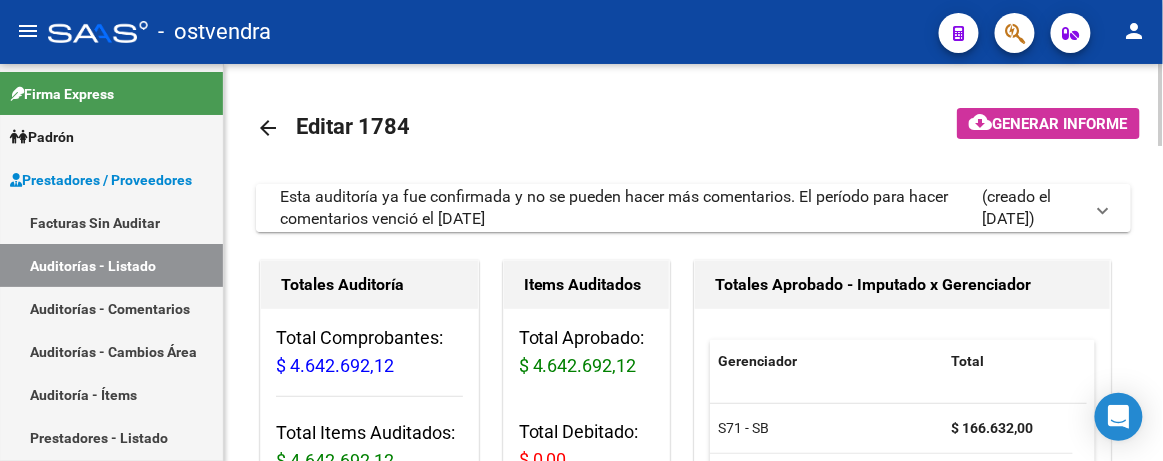 click on "Esta auditoría ya fue confirmada y no se pueden hacer más comentarios. El período para hacer comentarios venció el 15/06/2025" at bounding box center (631, 208) 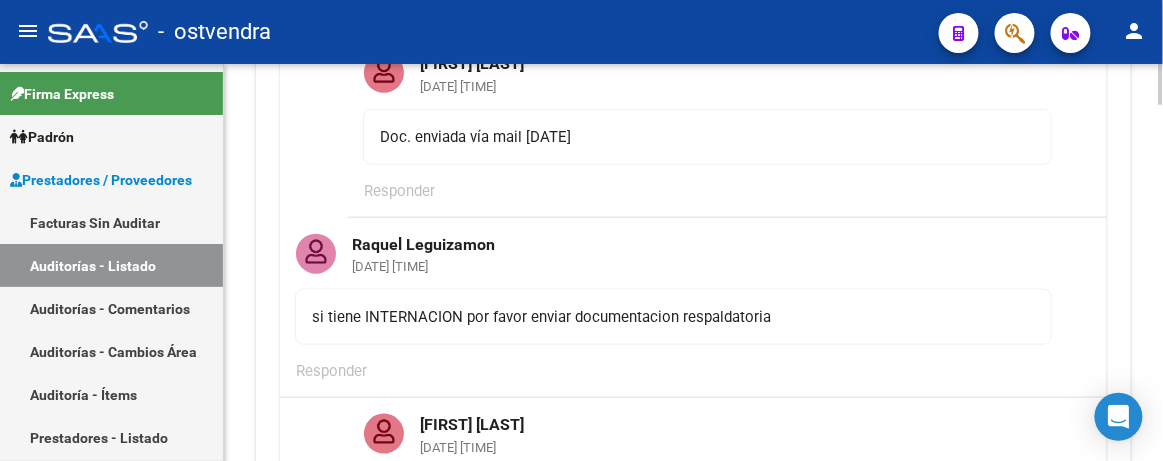 scroll, scrollTop: 363, scrollLeft: 0, axis: vertical 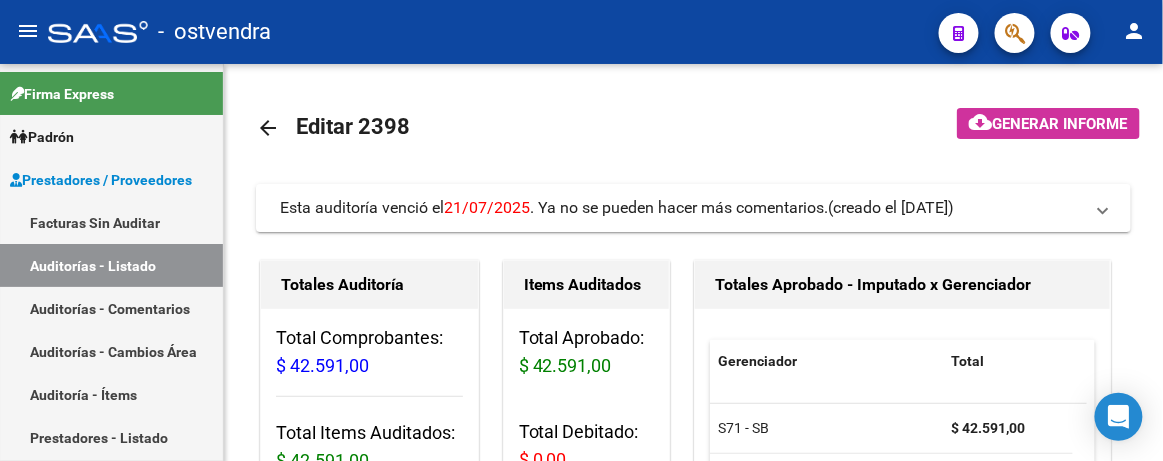 click on "Esta auditoría venció el  21/07/2025  . Ya no se pueden hacer más comentarios." at bounding box center [554, 207] 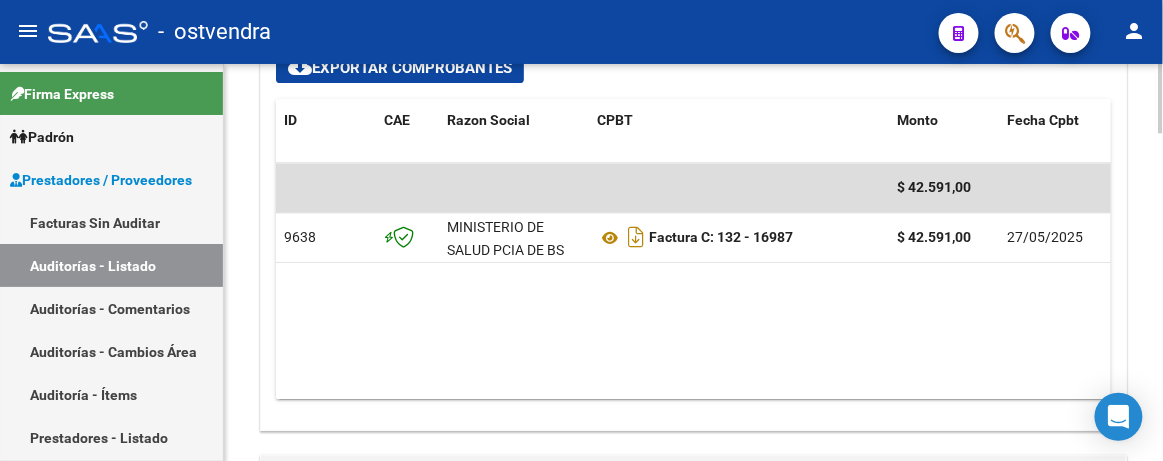 scroll, scrollTop: 1272, scrollLeft: 0, axis: vertical 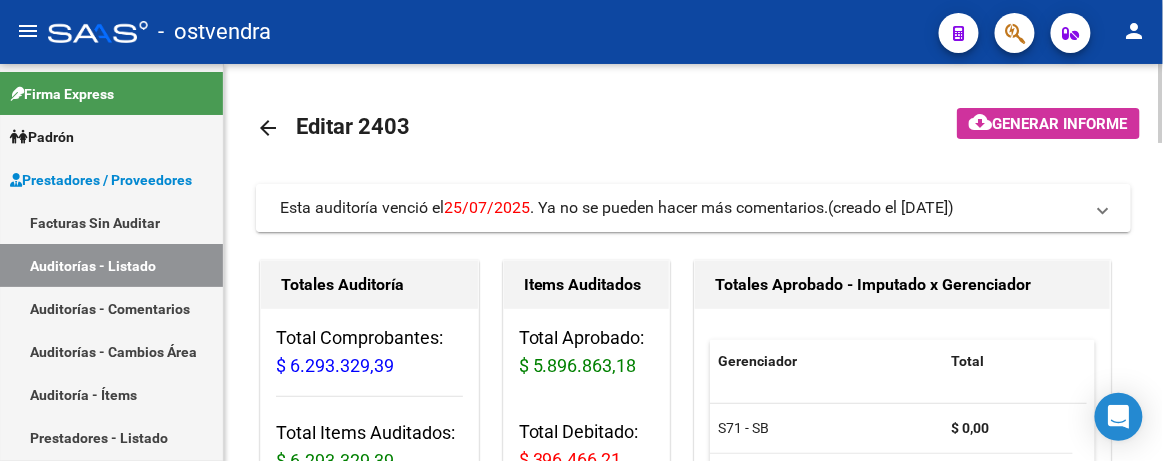 click on "Esta auditoría venció el  25/07/2025  . Ya no se pueden hacer más comentarios." at bounding box center [554, 207] 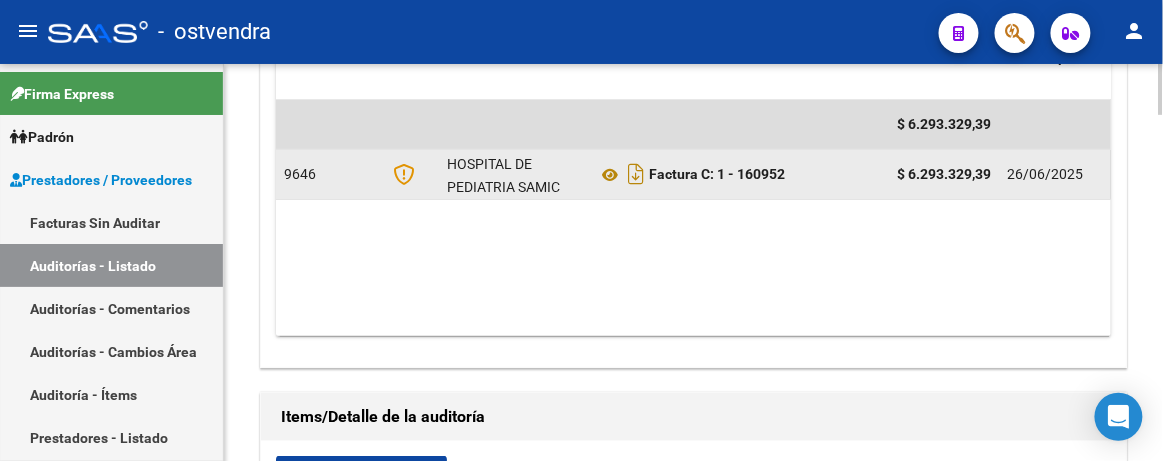 scroll, scrollTop: 2181, scrollLeft: 0, axis: vertical 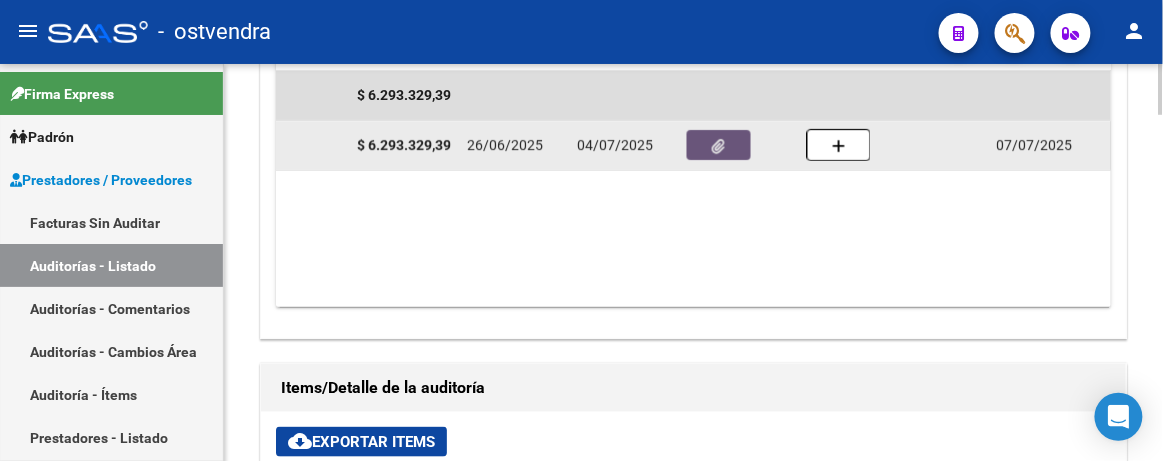 click 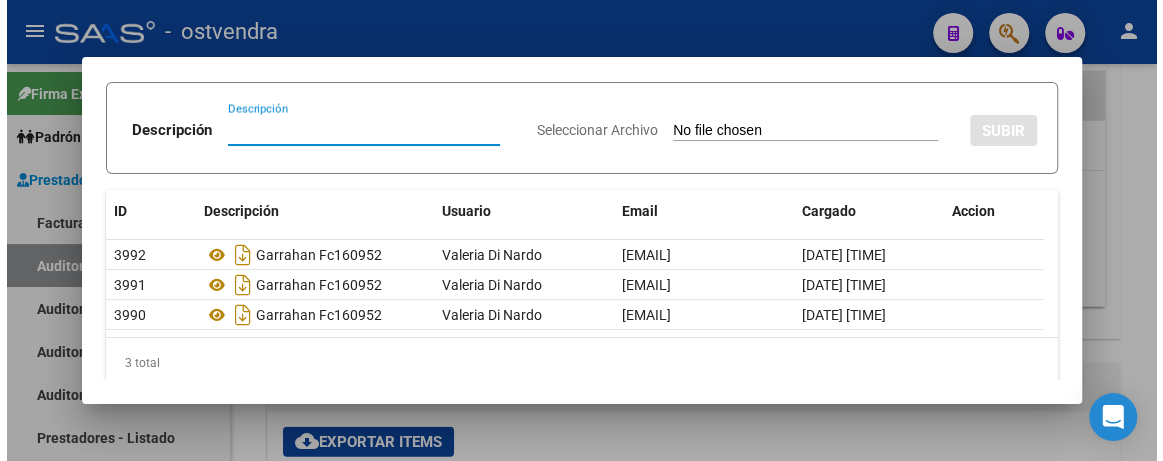 scroll, scrollTop: 78, scrollLeft: 0, axis: vertical 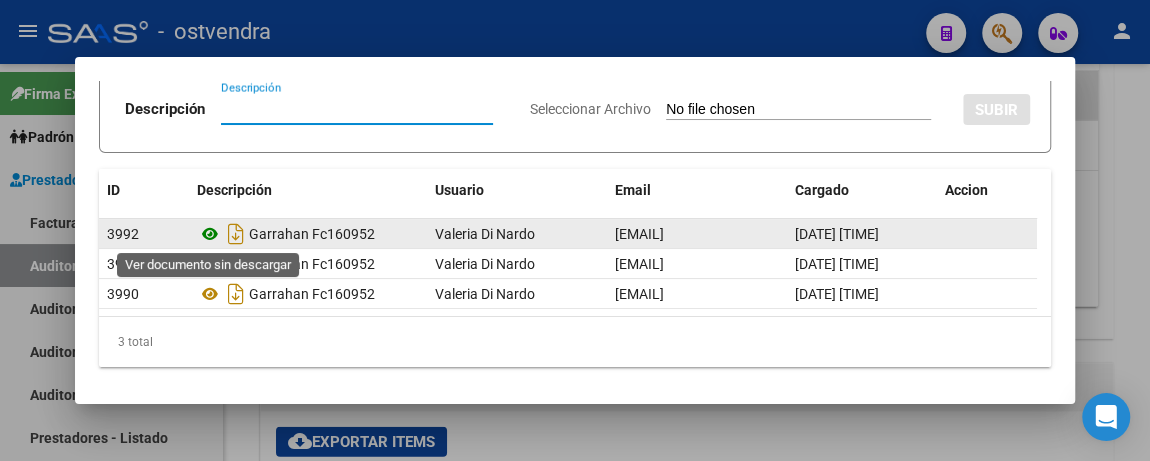 click 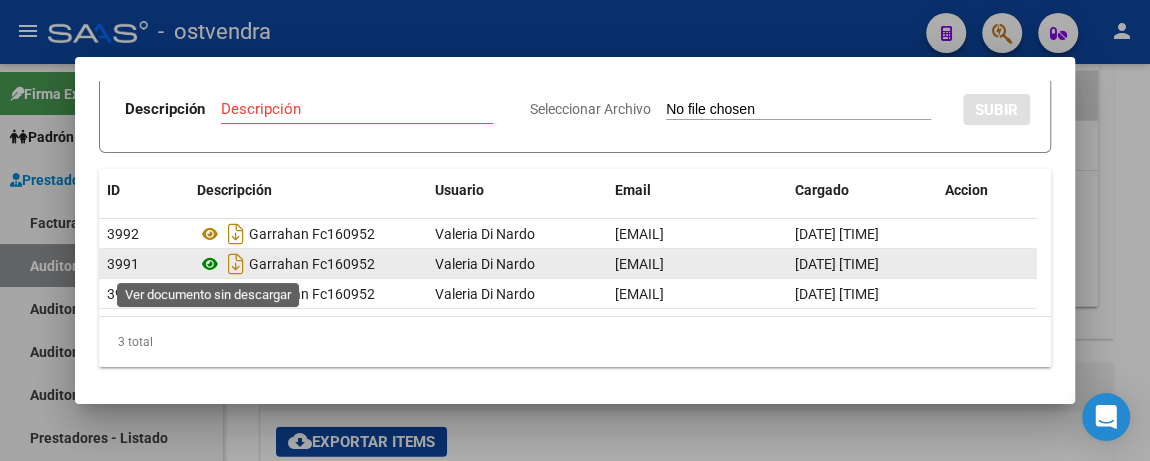 click 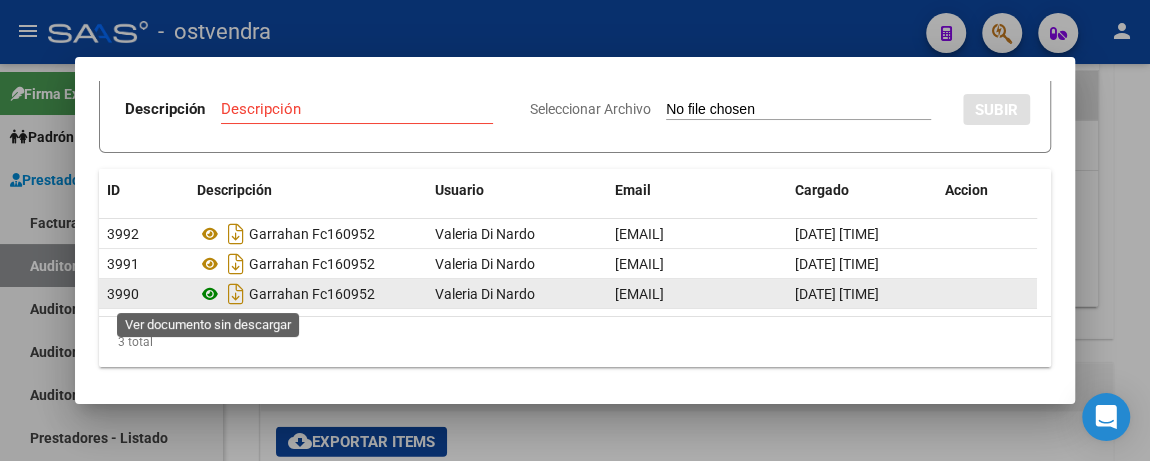 click 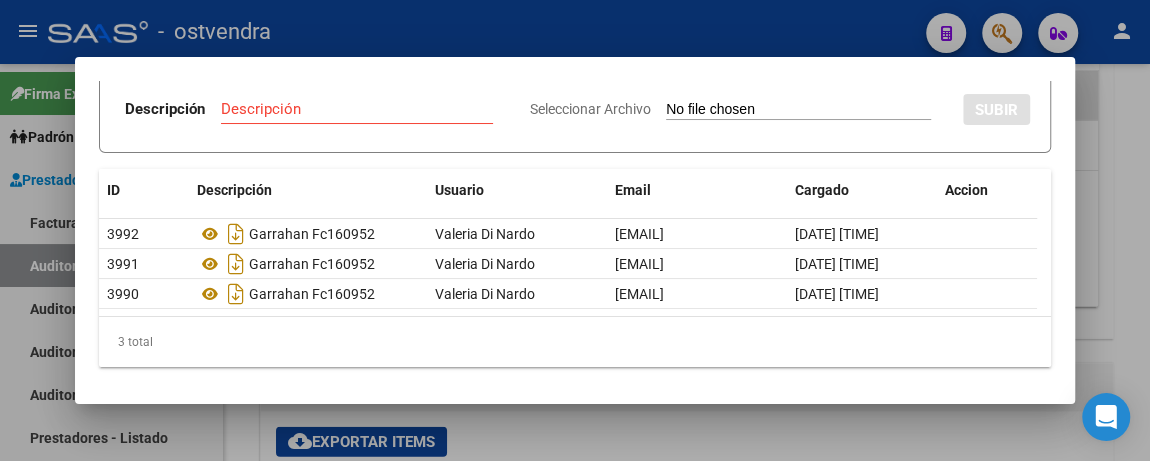 click on "Documentación Respaldatoria Descripción Descripción Seleccionar Archivo SUBIR ID Descripción Usuario Email Cargado Accion 3992  Garrahan Fc160952  Valeria Di Nardo consultas@ostvendra.org.ar 07/07/2025 13:15 3991  Garrahan Fc160952  Valeria Di Nardo consultas@ostvendra.org.ar 07/07/2025 13:14 3990  Garrahan Fc160952  Valeria Di Nardo consultas@ostvendra.org.ar 07/07/2025 13:13  3 total   1" at bounding box center [575, 231] 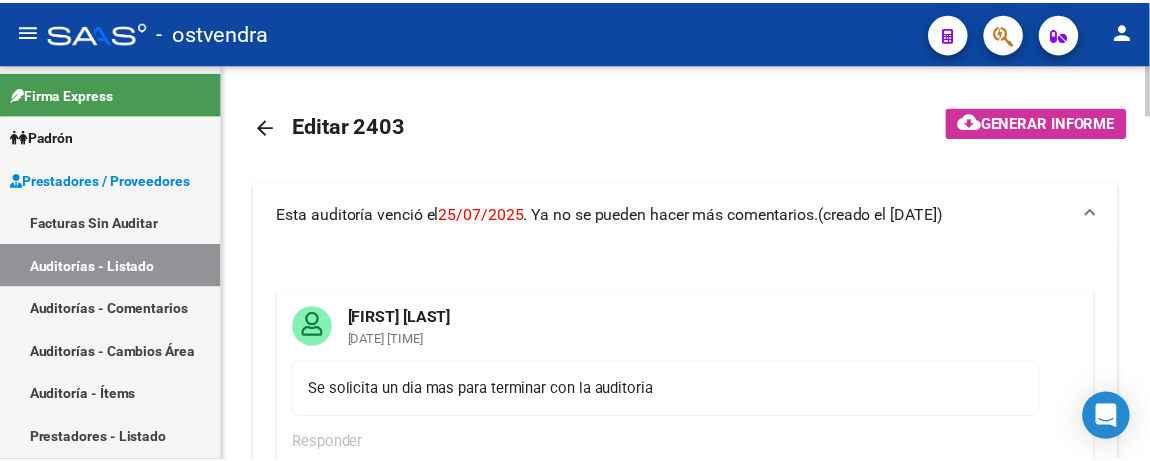 scroll, scrollTop: 0, scrollLeft: 0, axis: both 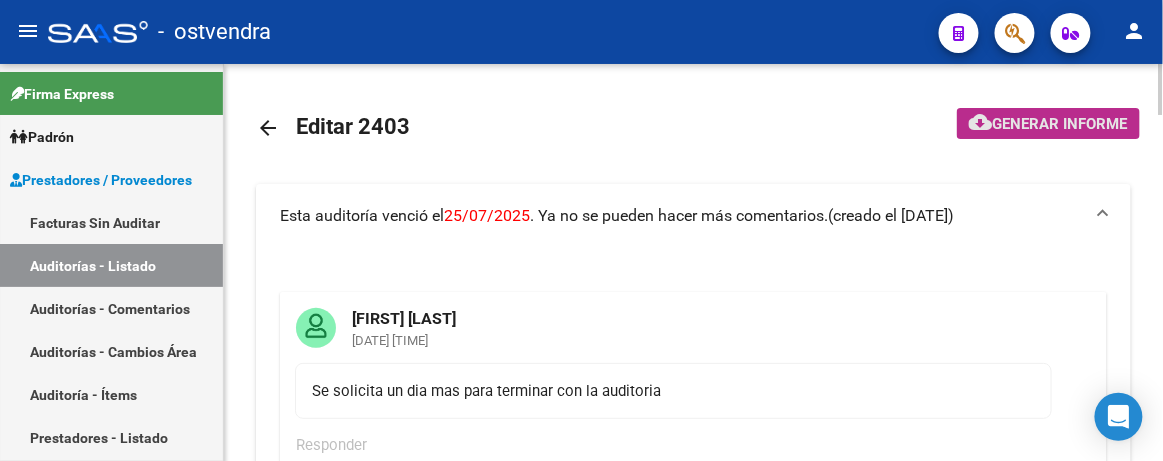 click on "Generar informe" 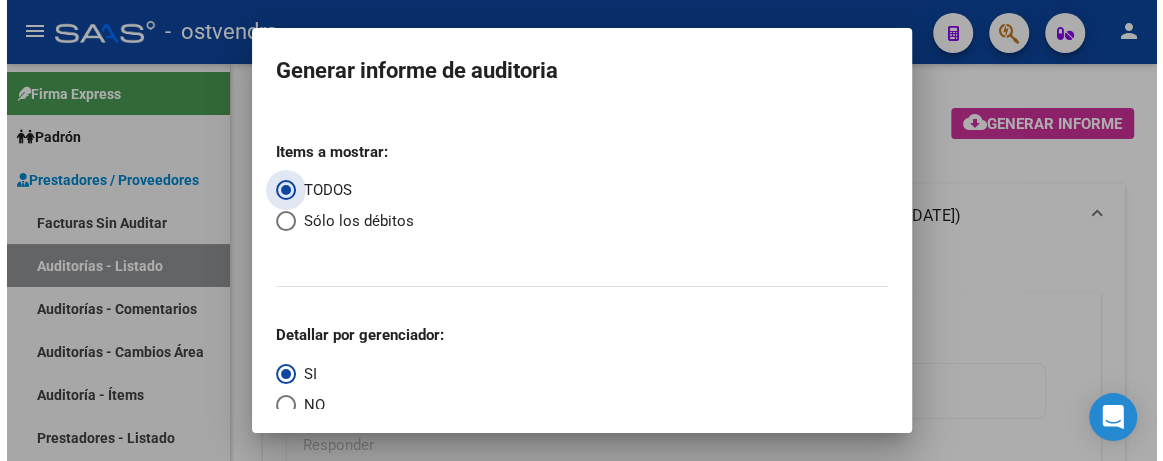 scroll, scrollTop: 70, scrollLeft: 0, axis: vertical 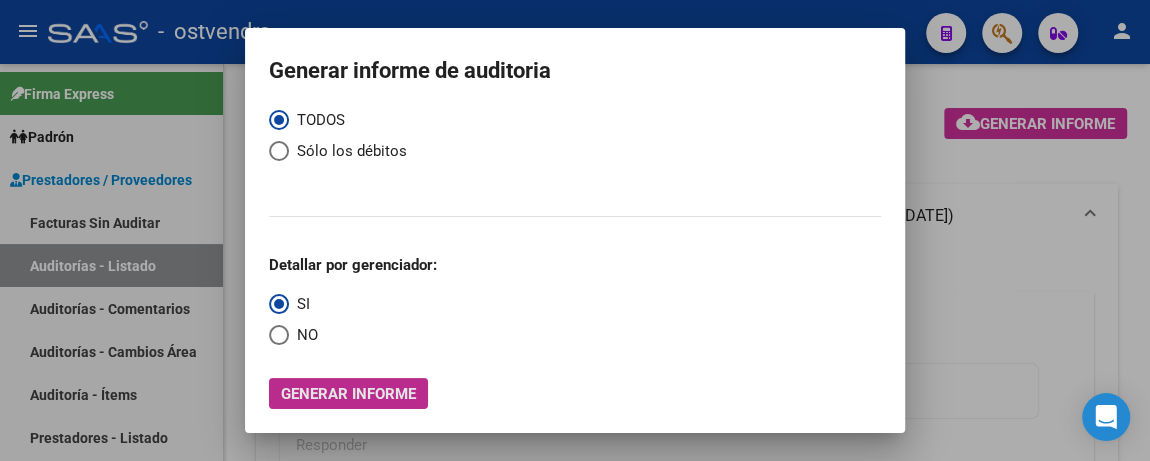 click on "Generar informe" at bounding box center (348, 393) 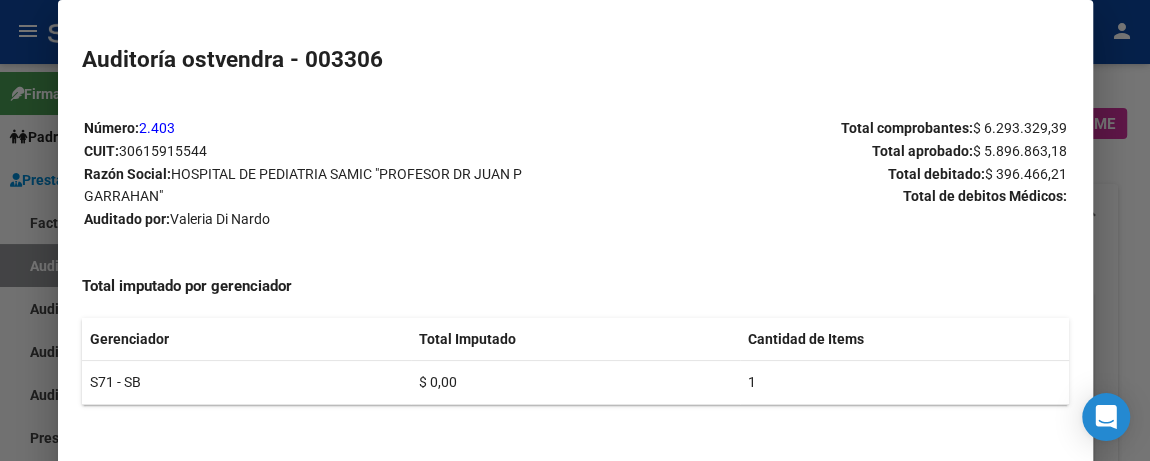 click at bounding box center [575, 230] 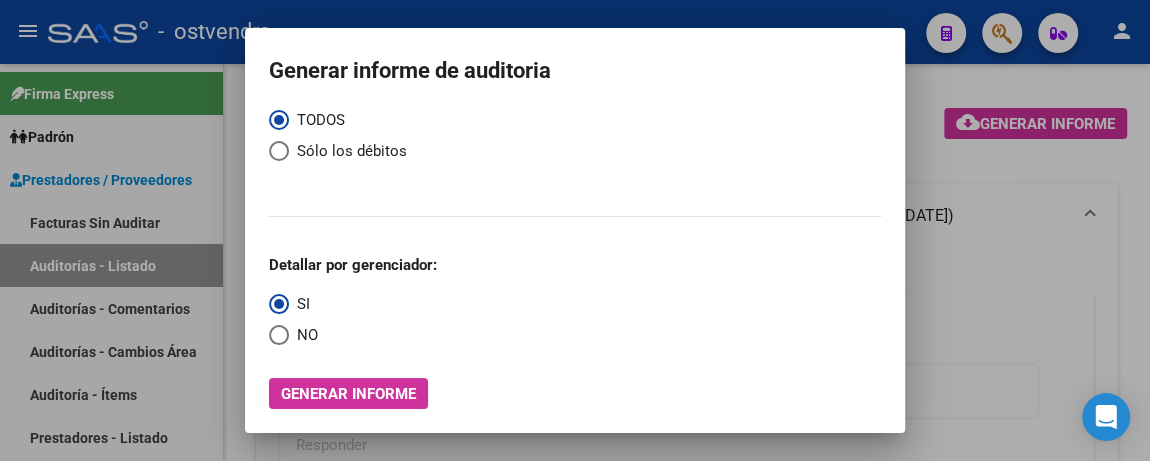 drag, startPoint x: 1112, startPoint y: 328, endPoint x: 1003, endPoint y: 314, distance: 109.89541 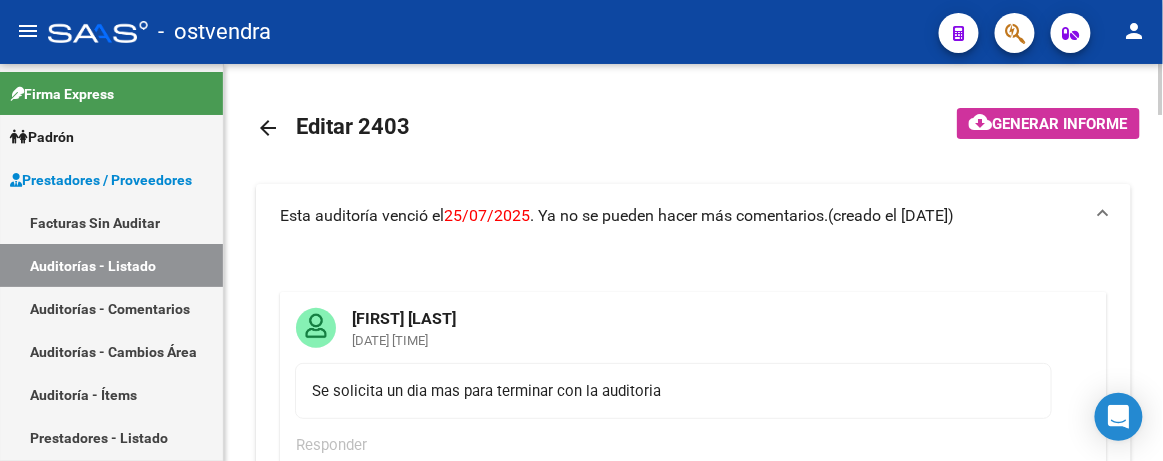 click on "arrow_back" 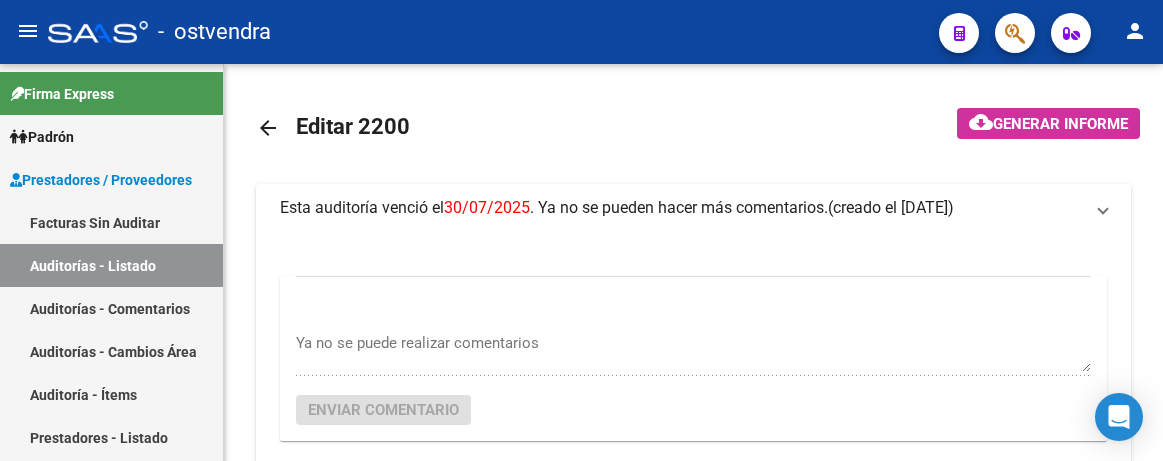scroll, scrollTop: 0, scrollLeft: 0, axis: both 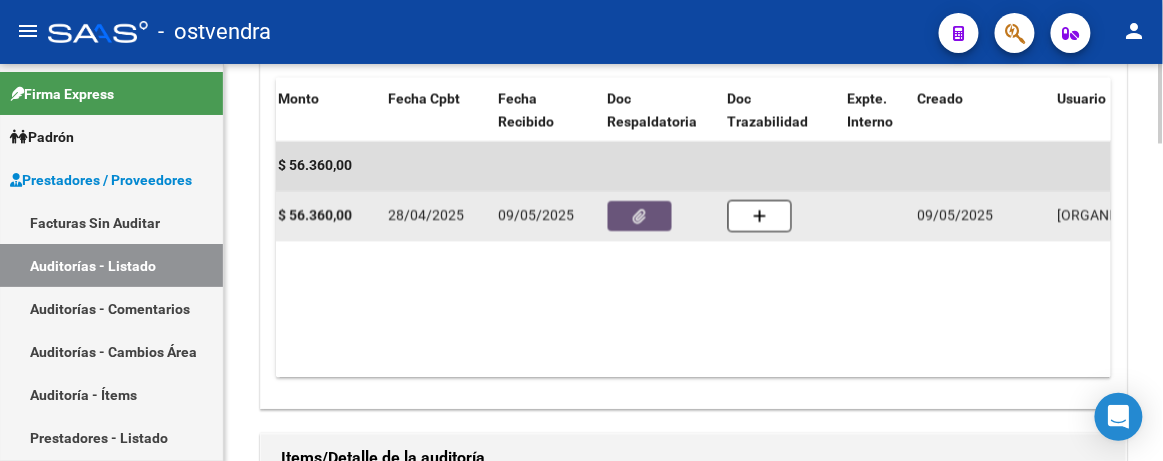 click 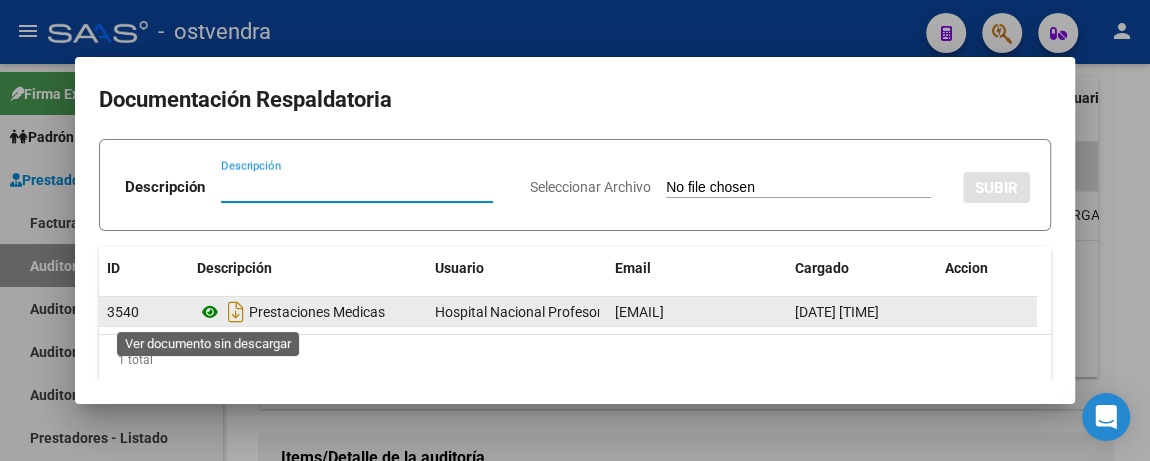 click 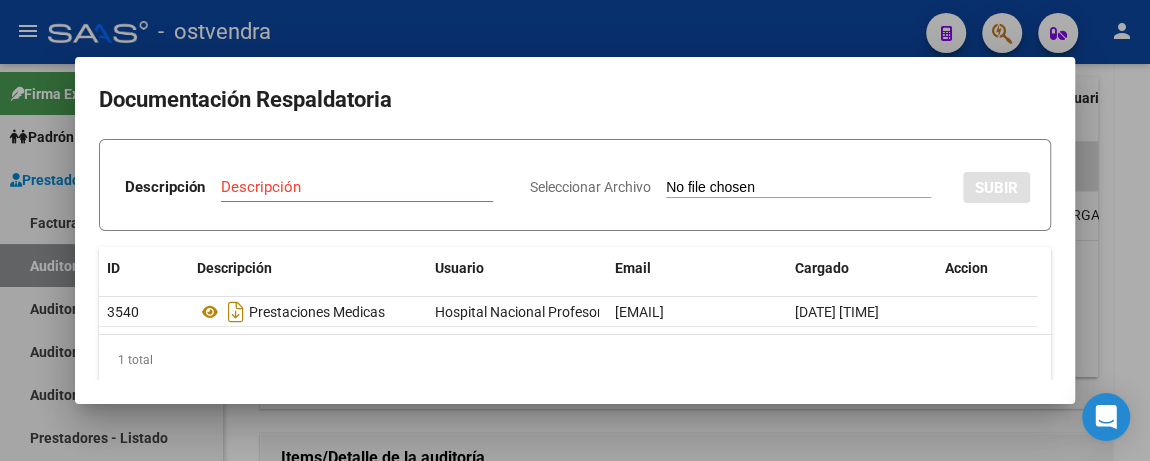 click at bounding box center (575, 230) 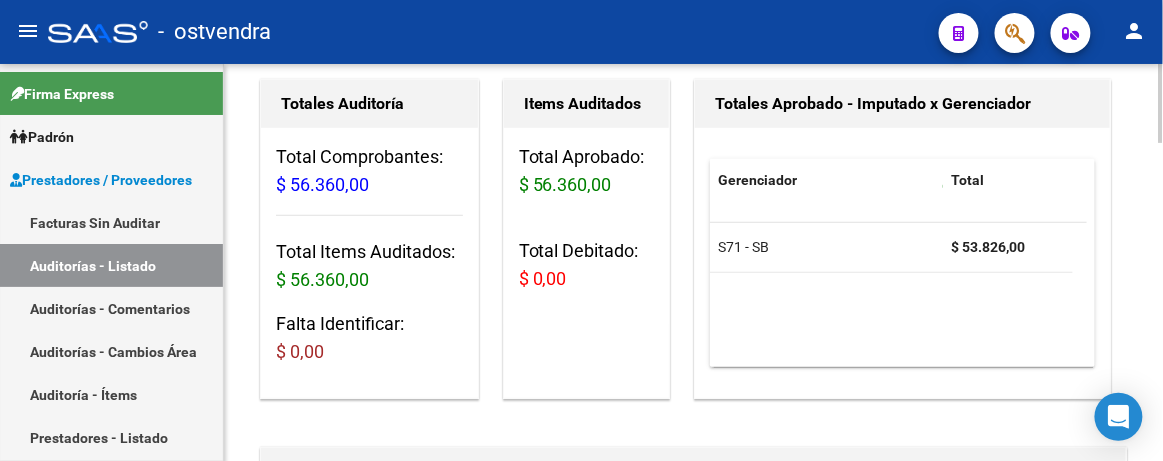 scroll, scrollTop: 0, scrollLeft: 0, axis: both 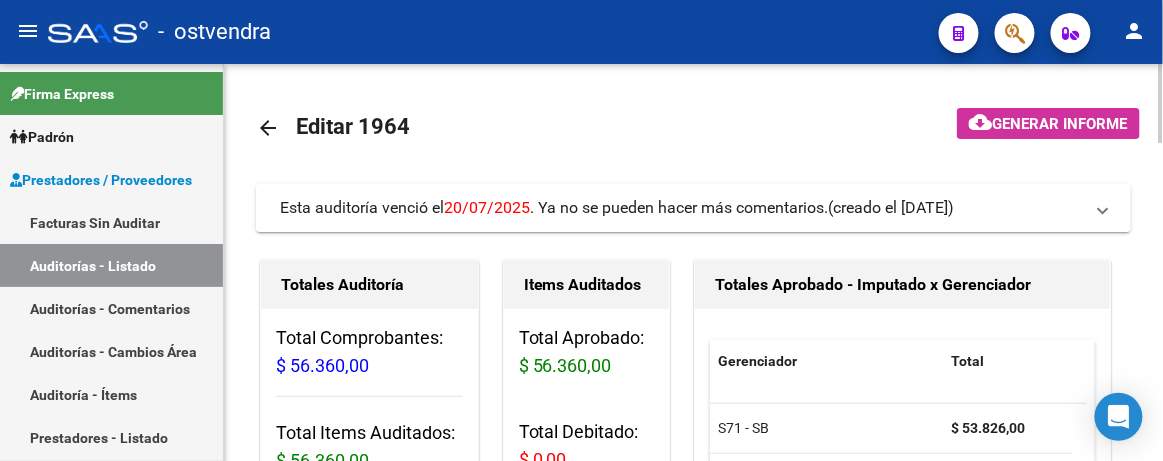 click on "arrow_back" 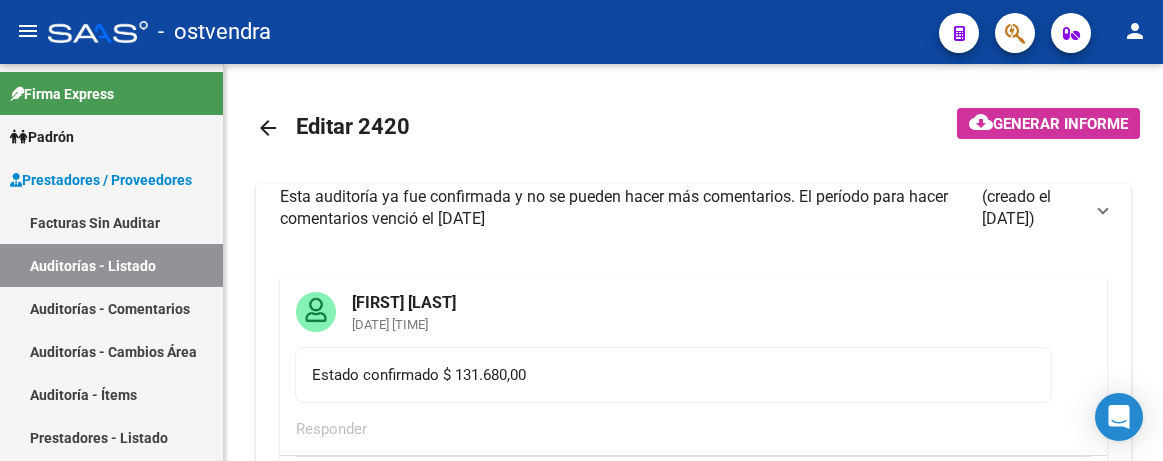 scroll, scrollTop: 0, scrollLeft: 0, axis: both 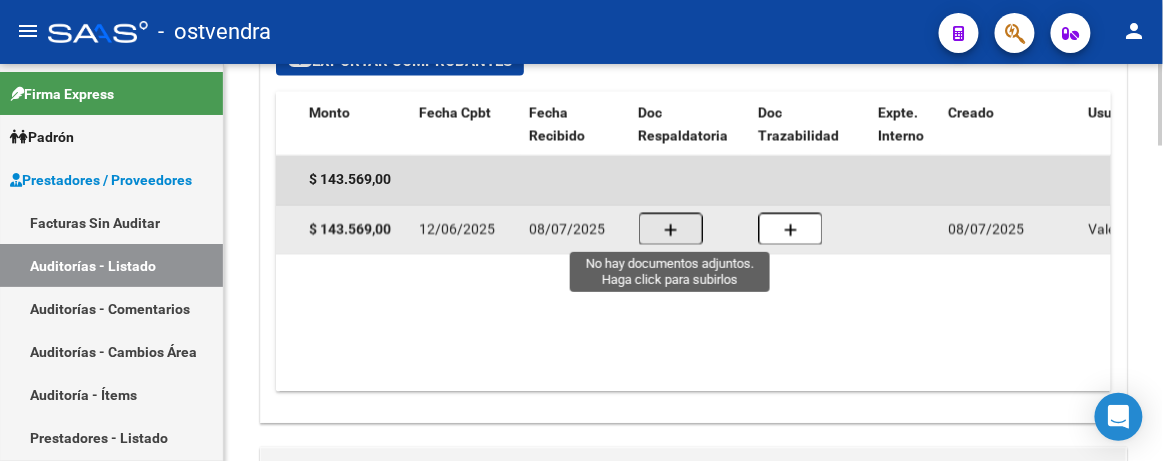click 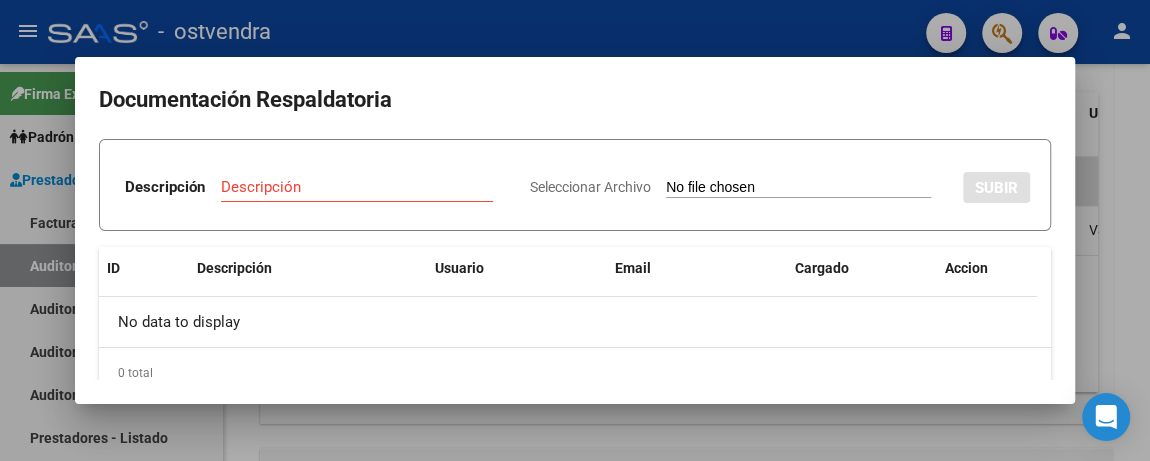 click at bounding box center (575, 230) 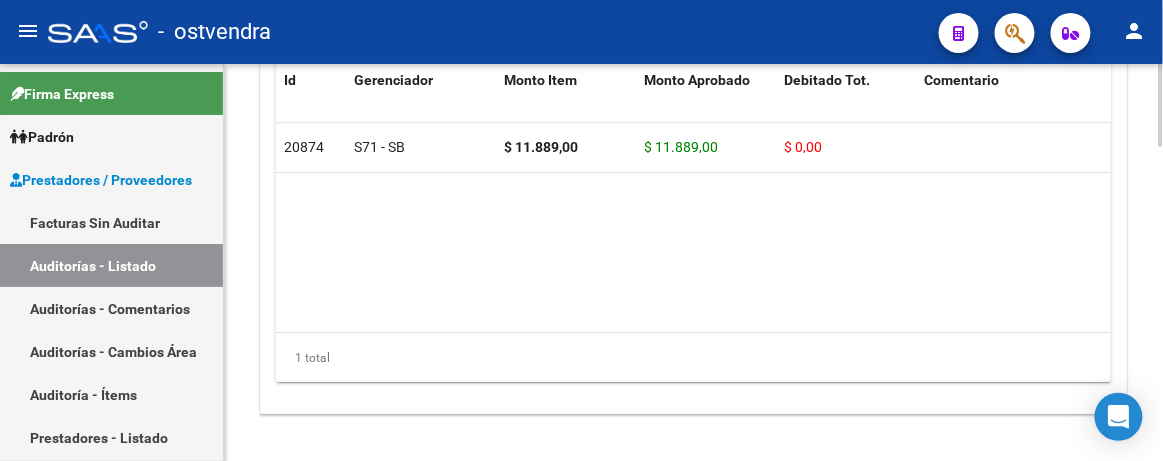 scroll, scrollTop: 1454, scrollLeft: 0, axis: vertical 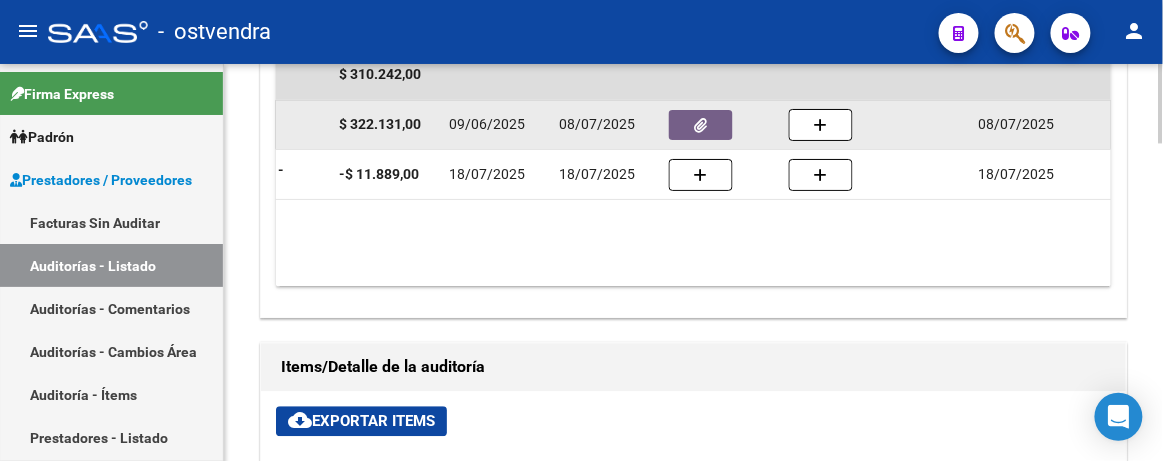 click 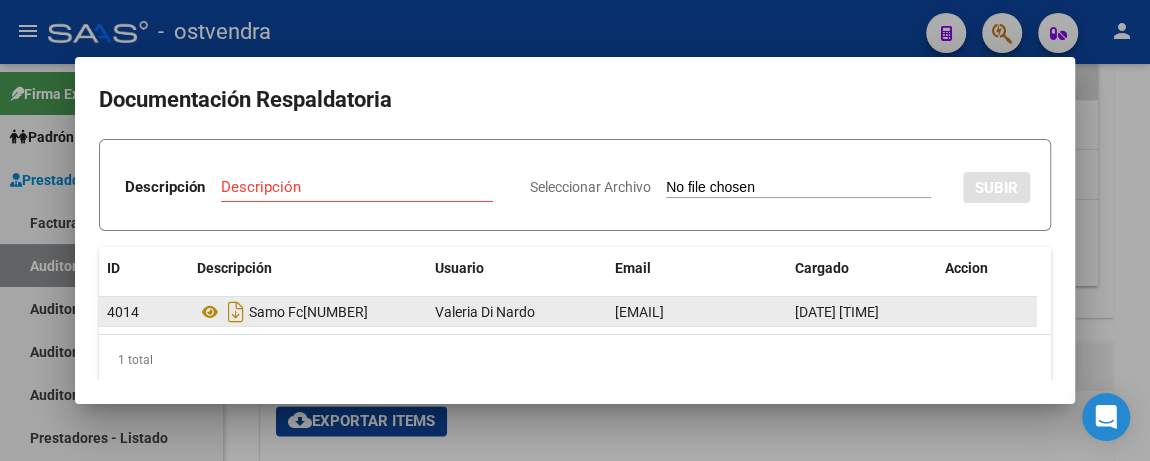 click on "4014" 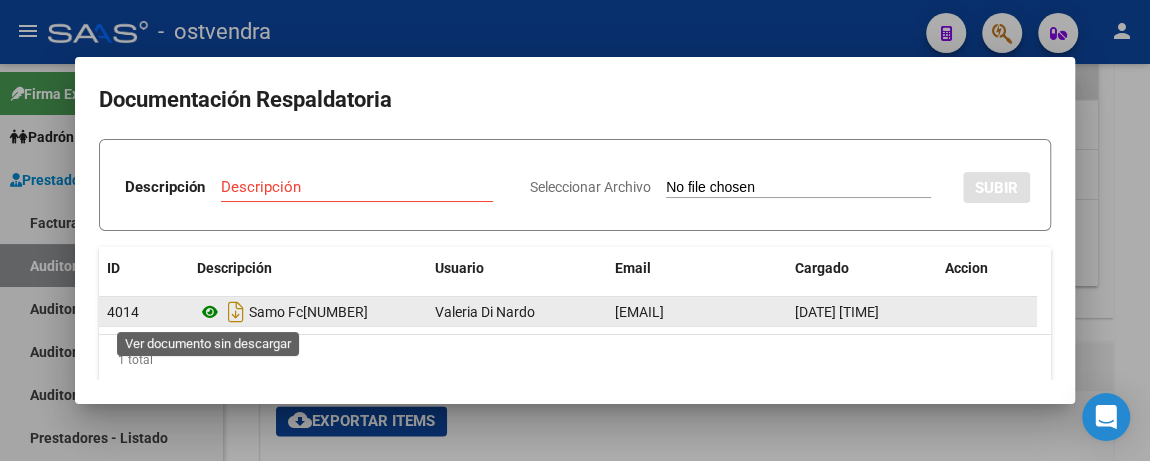 click 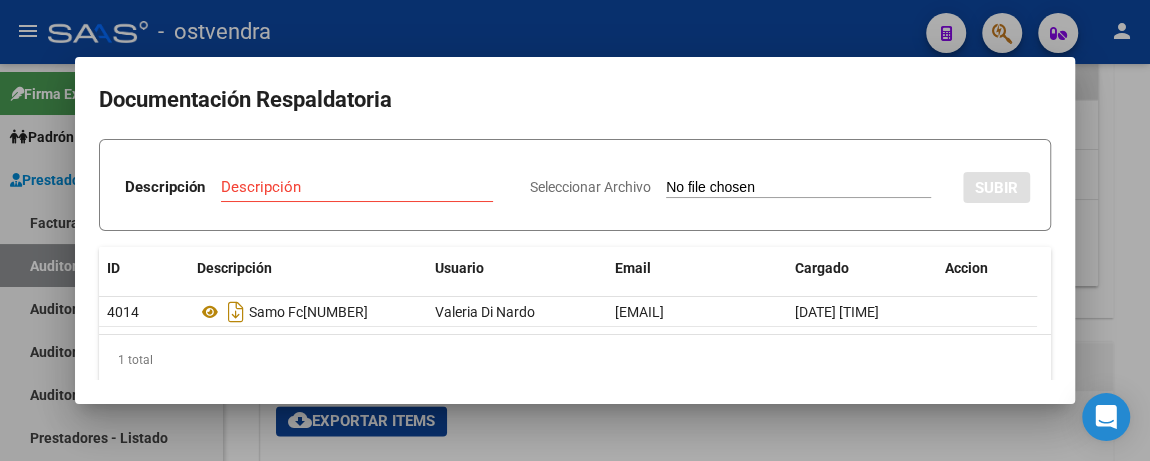 click at bounding box center [575, 230] 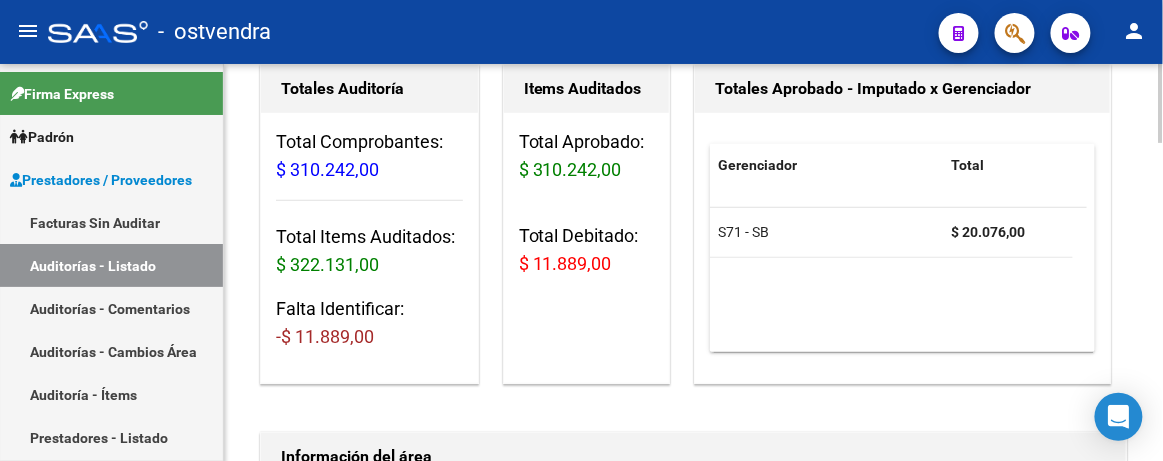 scroll, scrollTop: 0, scrollLeft: 0, axis: both 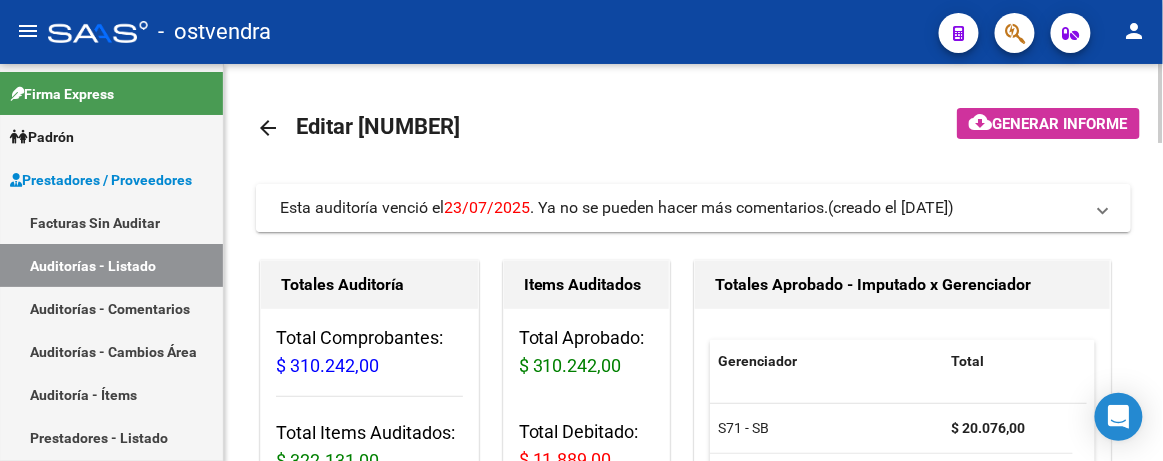 click on "Esta auditoría venció el  23/07/2025  . Ya no se pueden hacer más comentarios." at bounding box center [554, 207] 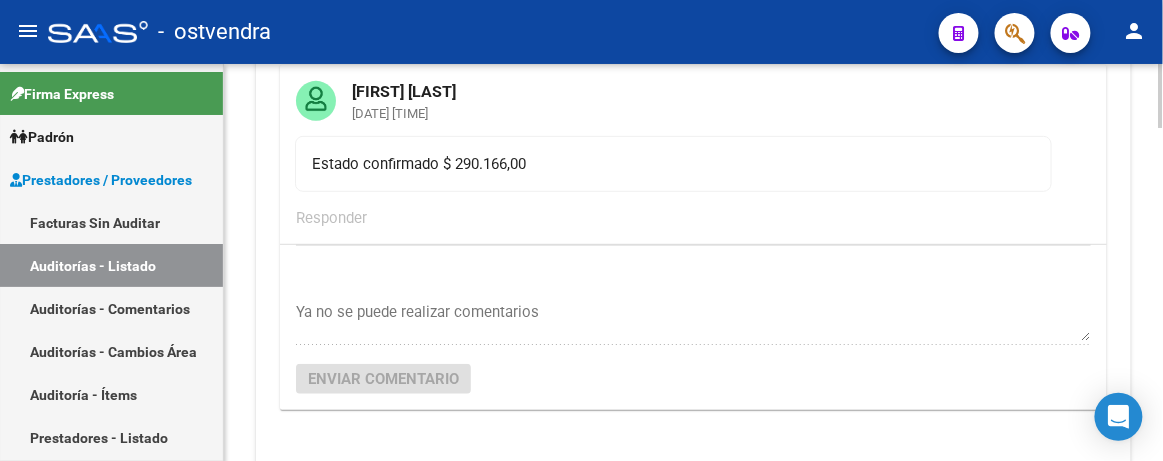 scroll, scrollTop: 272, scrollLeft: 0, axis: vertical 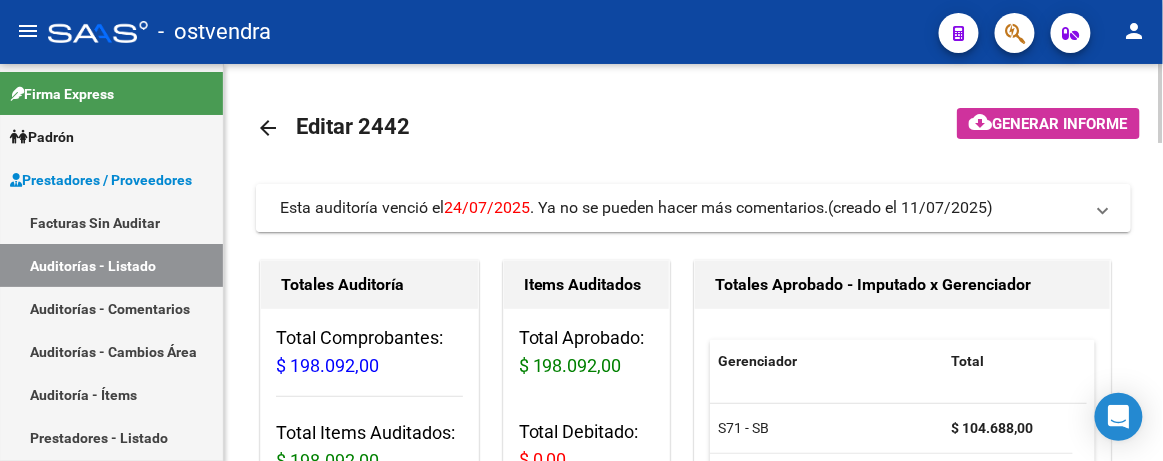 click on "Esta auditoría venció el  [DATE]  . Ya no se pueden hacer más comentarios." at bounding box center [554, 207] 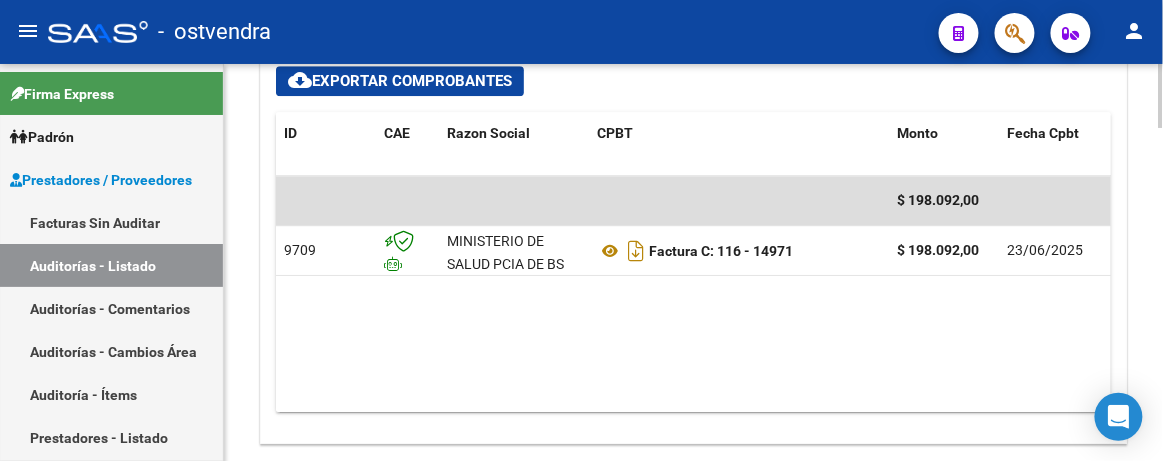 scroll, scrollTop: 1454, scrollLeft: 0, axis: vertical 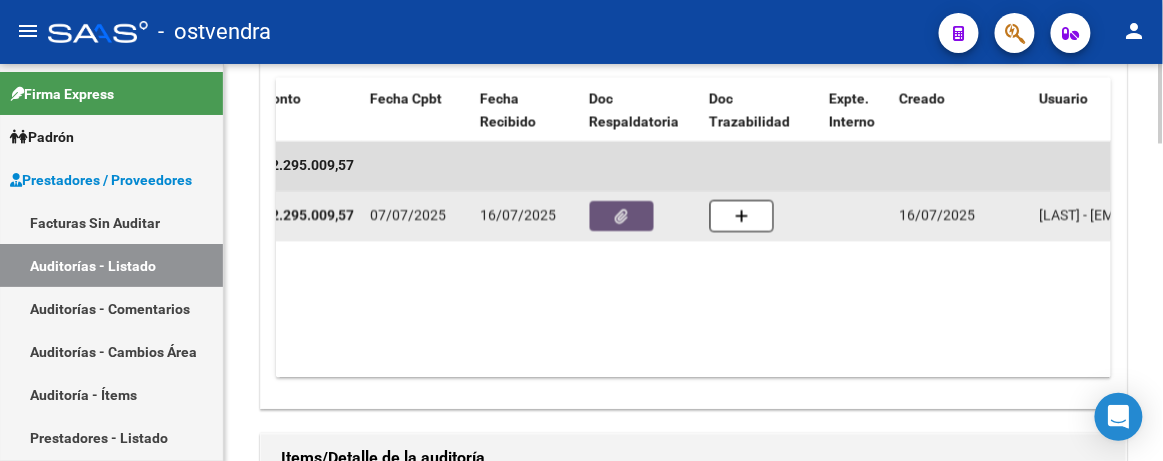 click 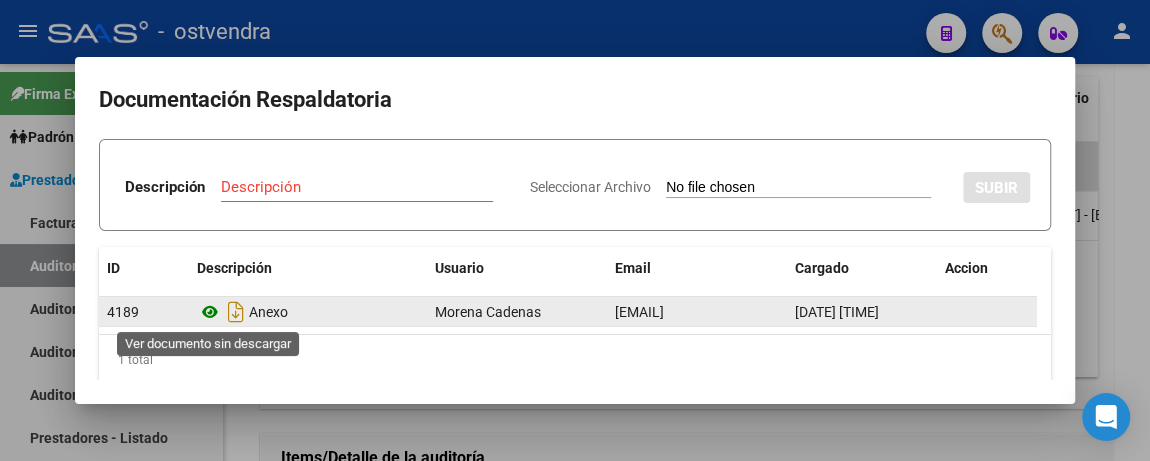 click 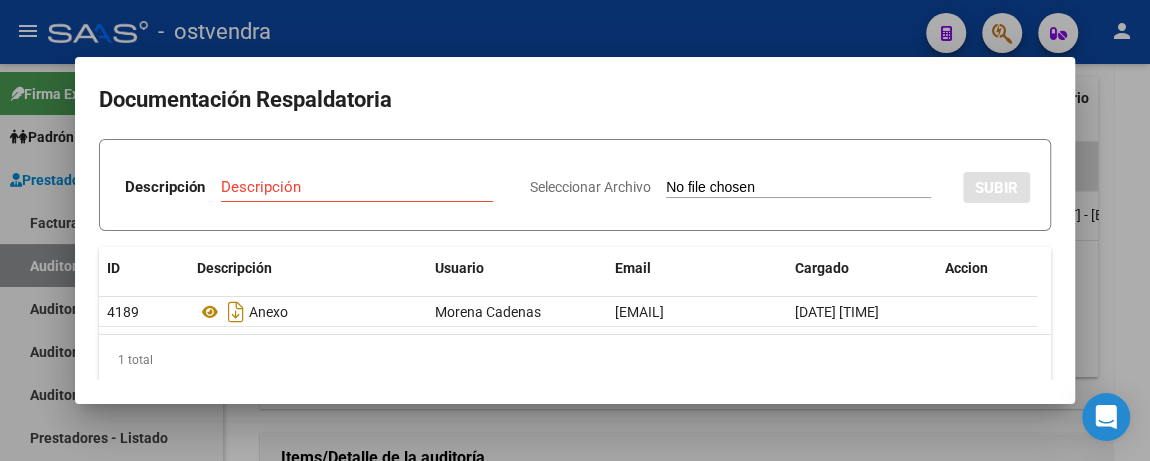 click at bounding box center (575, 230) 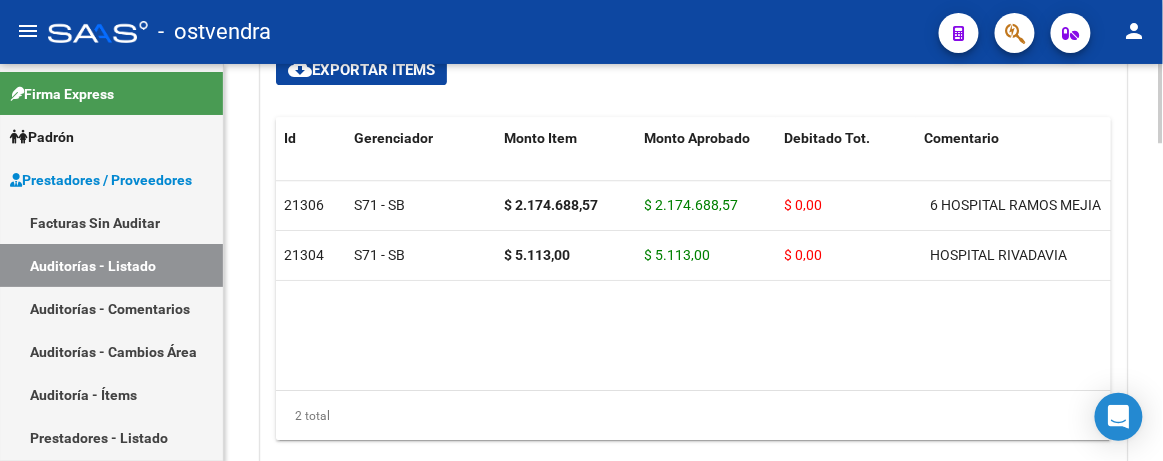 scroll, scrollTop: 1545, scrollLeft: 0, axis: vertical 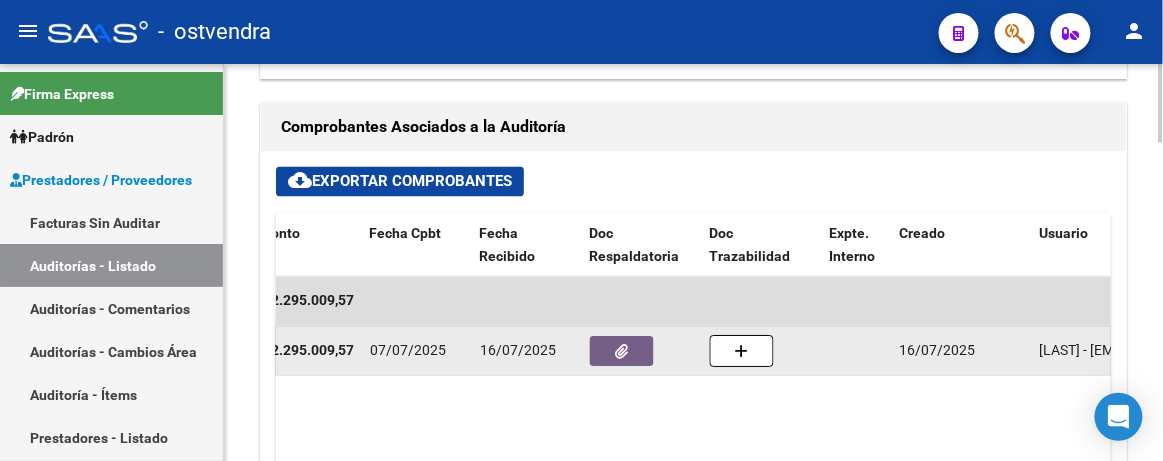 click 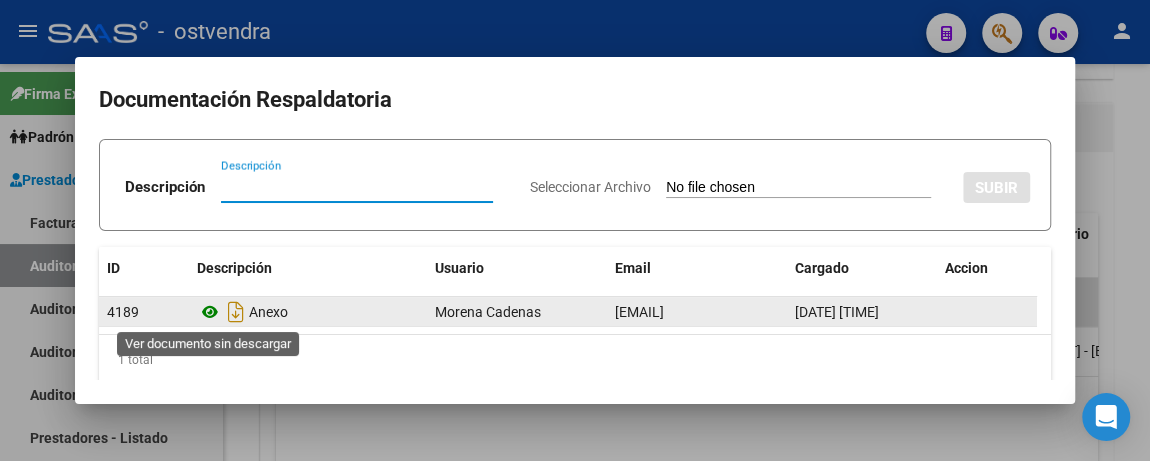 click 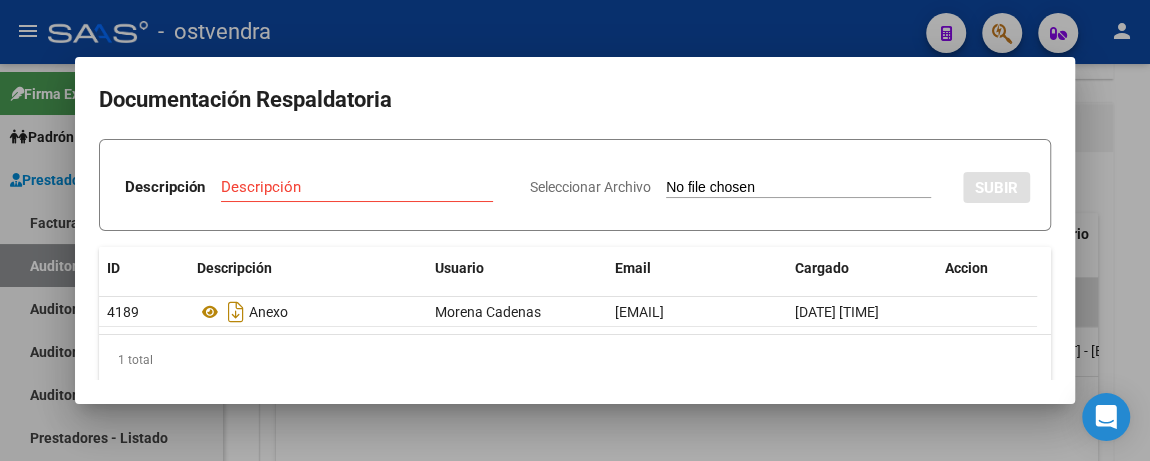click at bounding box center [575, 230] 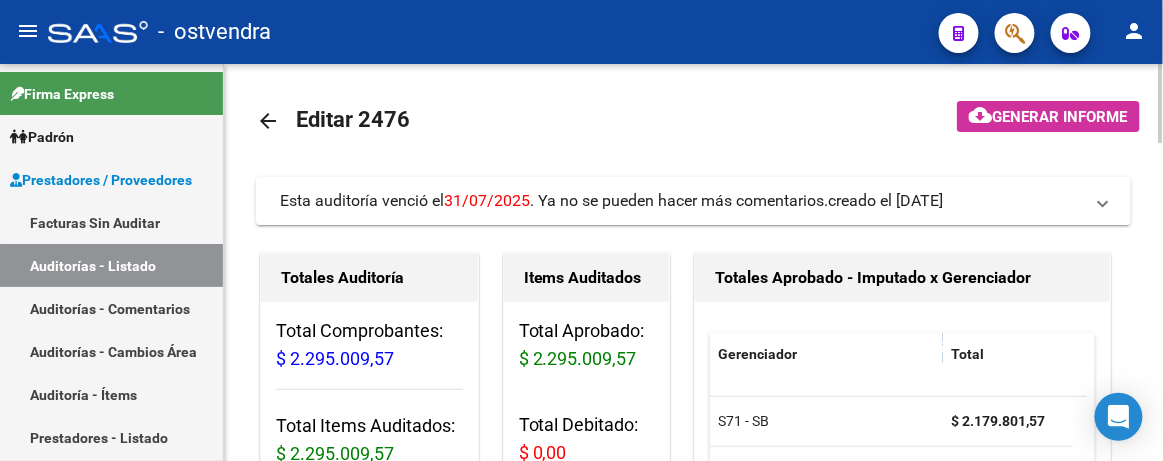 scroll, scrollTop: 0, scrollLeft: 0, axis: both 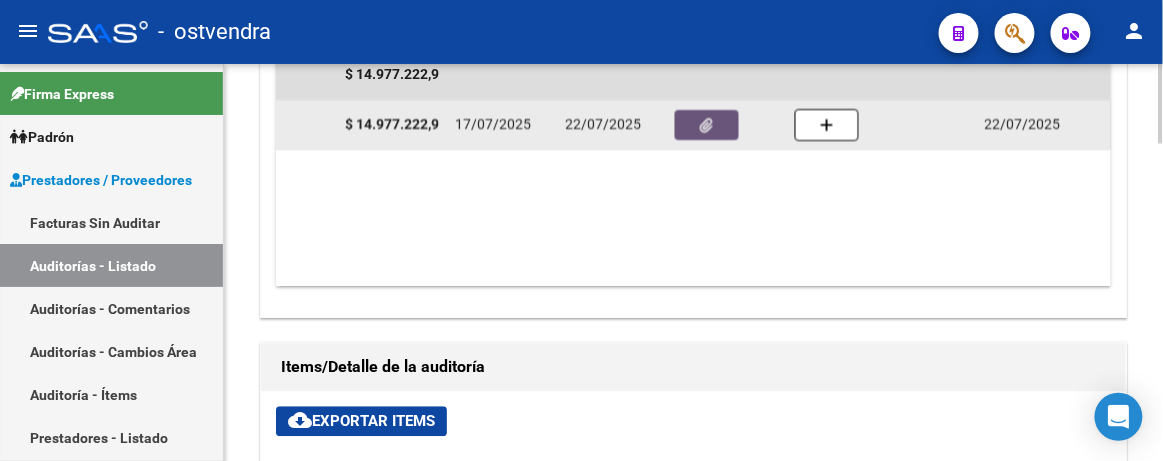 click 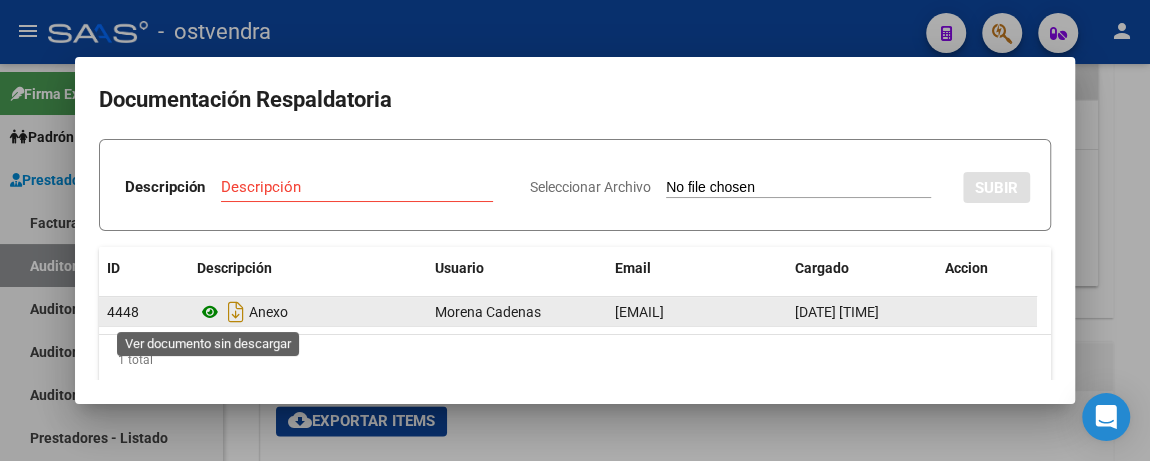 click 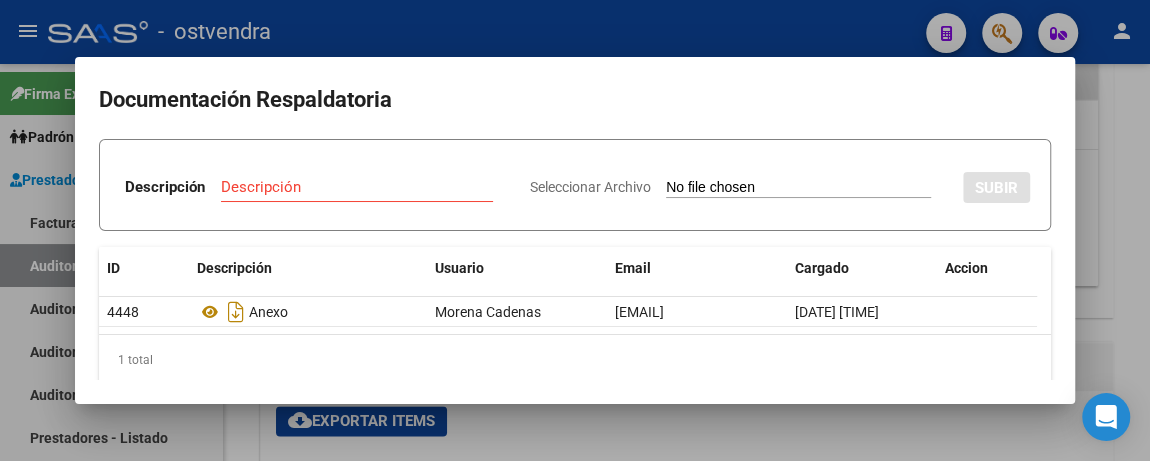 click at bounding box center (575, 230) 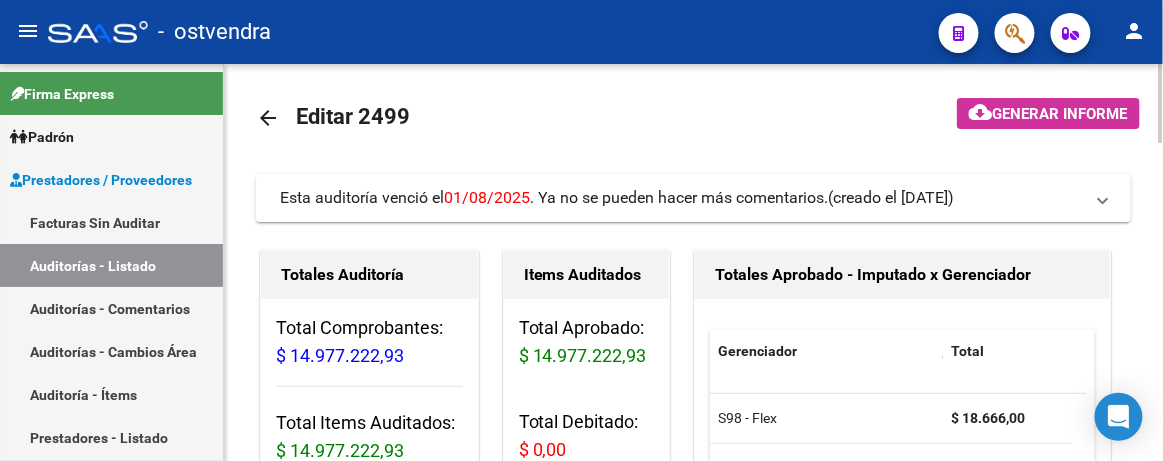 scroll, scrollTop: 0, scrollLeft: 0, axis: both 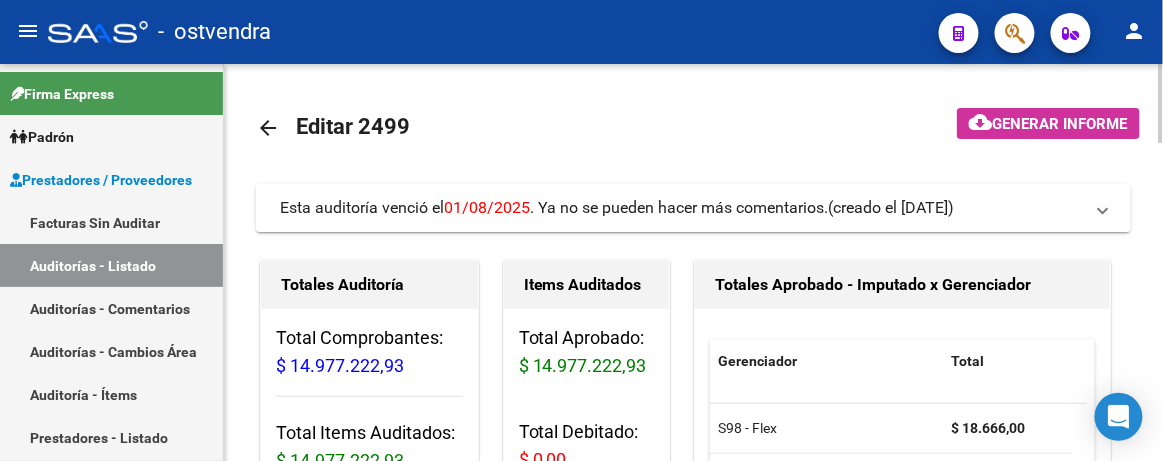 click on "Esta auditoría venció el  01/08/2025  . Ya no se pueden hacer más comentarios." at bounding box center (554, 207) 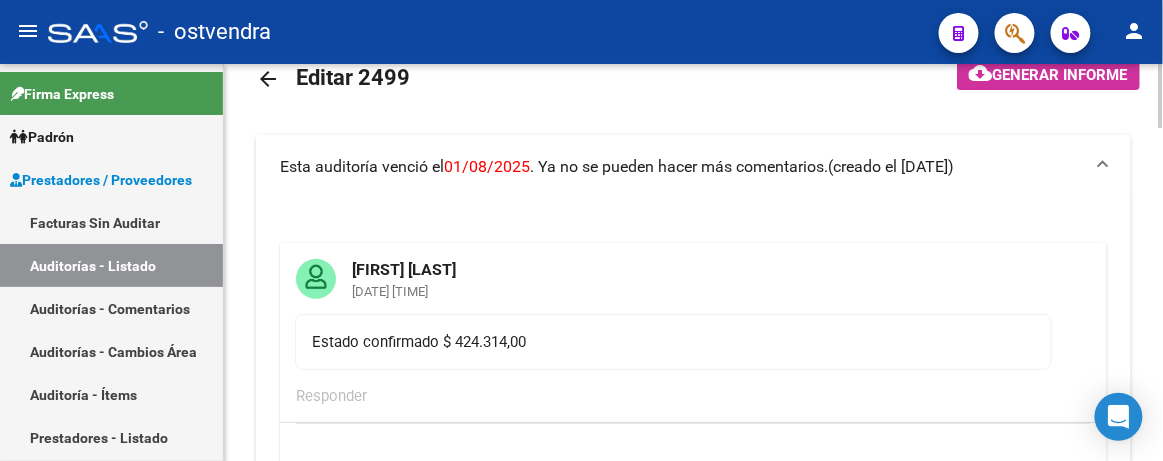 scroll, scrollTop: 90, scrollLeft: 0, axis: vertical 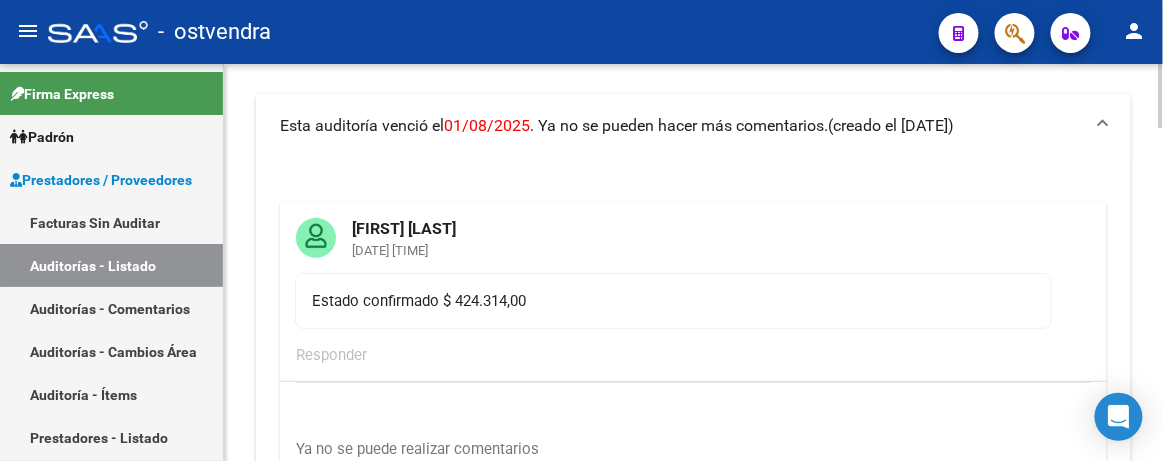click on "Esta auditoría venció el  01/08/2025  . Ya no se pueden hacer más comentarios.    (creado el 22/07/2025)" at bounding box center (693, 126) 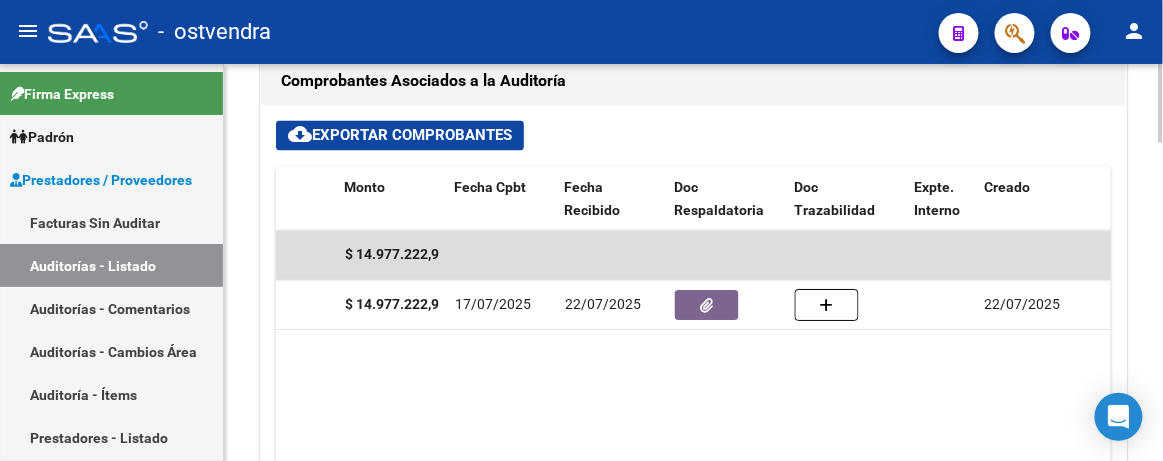 scroll, scrollTop: 999, scrollLeft: 0, axis: vertical 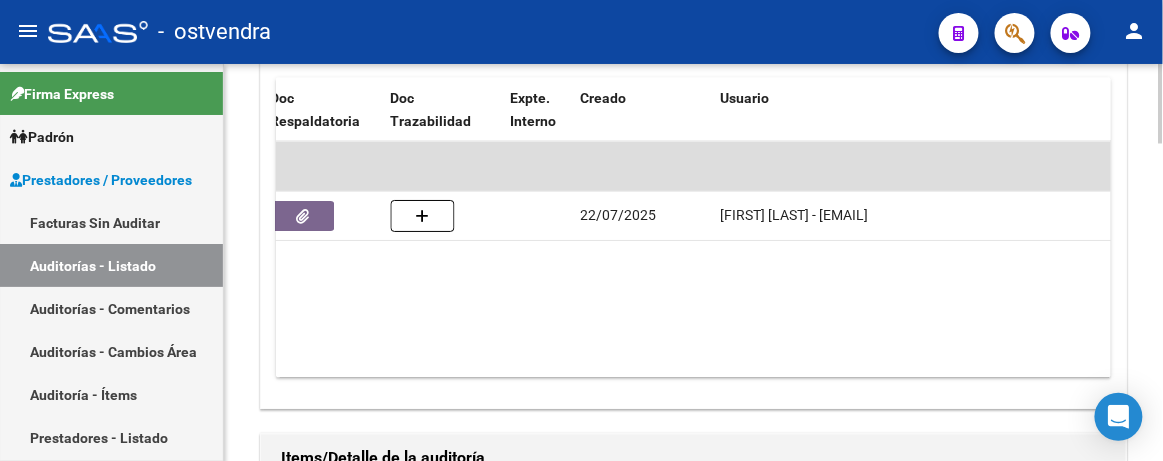 drag, startPoint x: 943, startPoint y: 374, endPoint x: 683, endPoint y: 408, distance: 262.21365 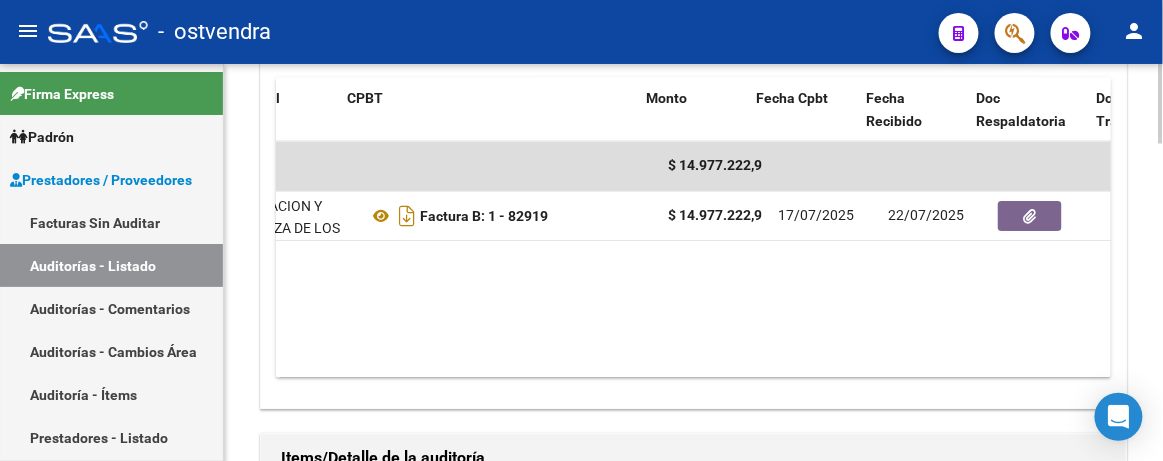 scroll, scrollTop: 0, scrollLeft: 0, axis: both 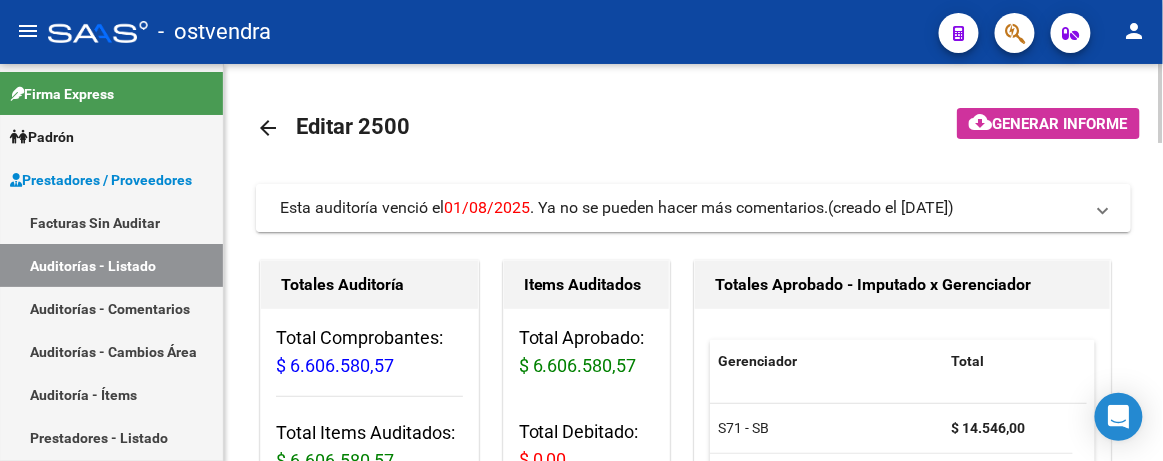 click on "Esta auditoría venció el  [DATE]  . Ya no se pueden hacer más comentarios." at bounding box center (554, 207) 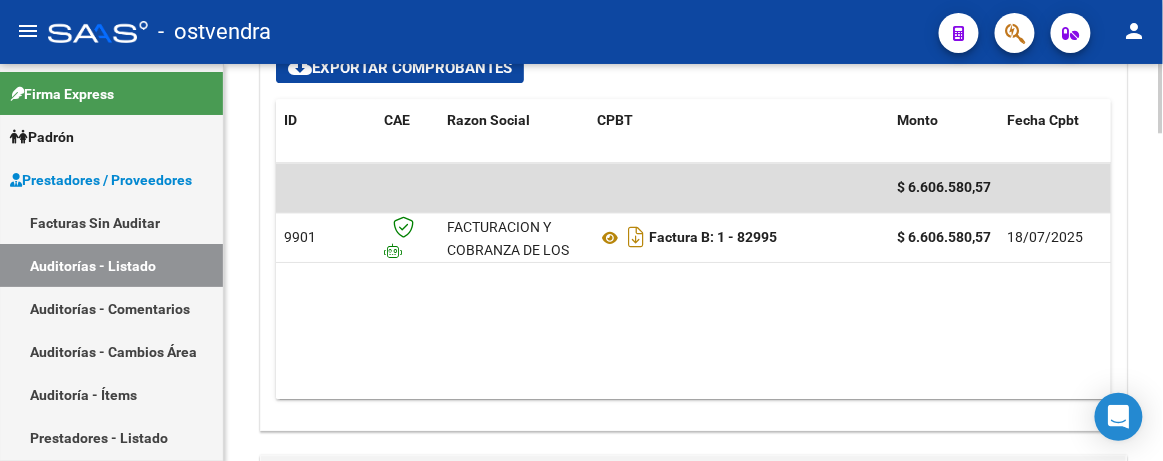 scroll, scrollTop: 1363, scrollLeft: 0, axis: vertical 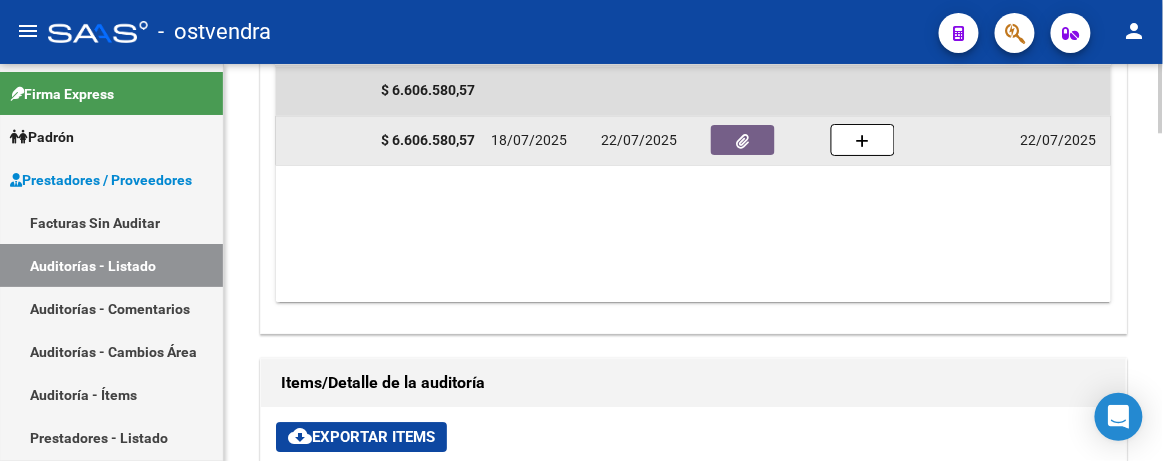 click 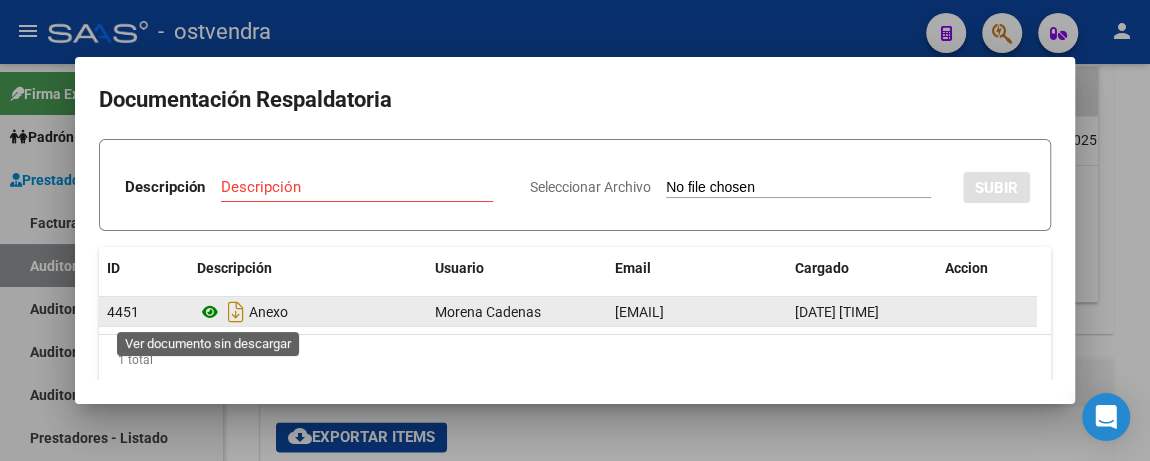 click 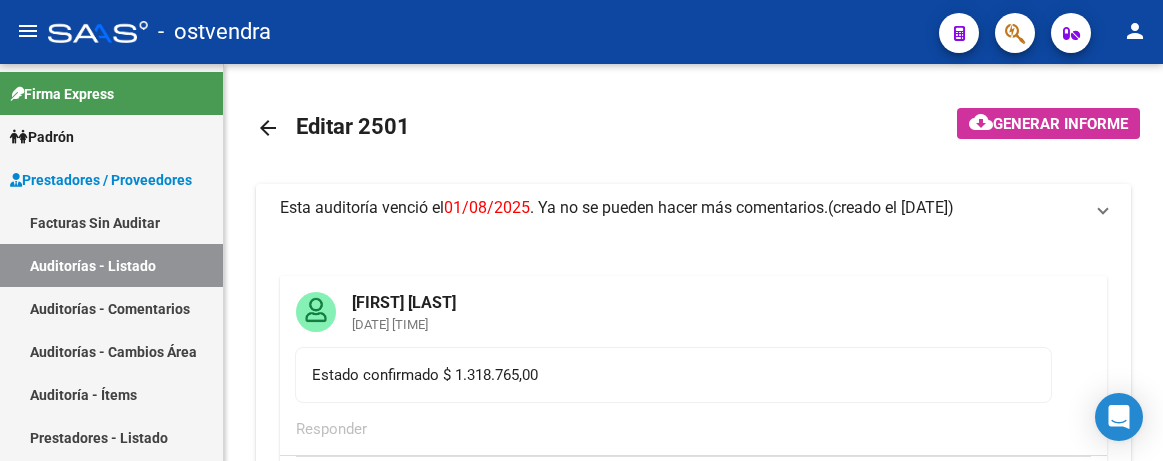 scroll, scrollTop: 0, scrollLeft: 0, axis: both 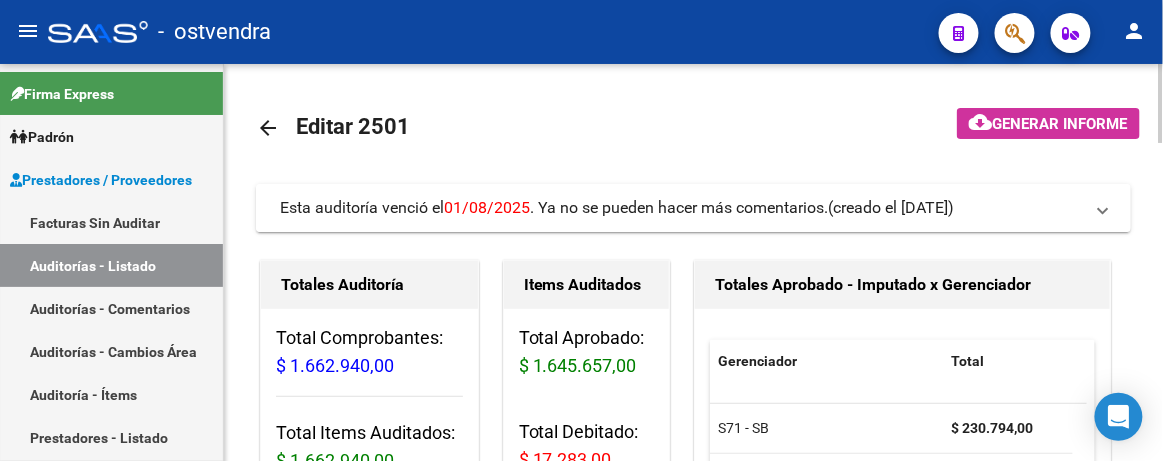 click on "Esta auditoría venció el  [DATE]  . Ya no se pueden hacer más comentarios." at bounding box center [554, 207] 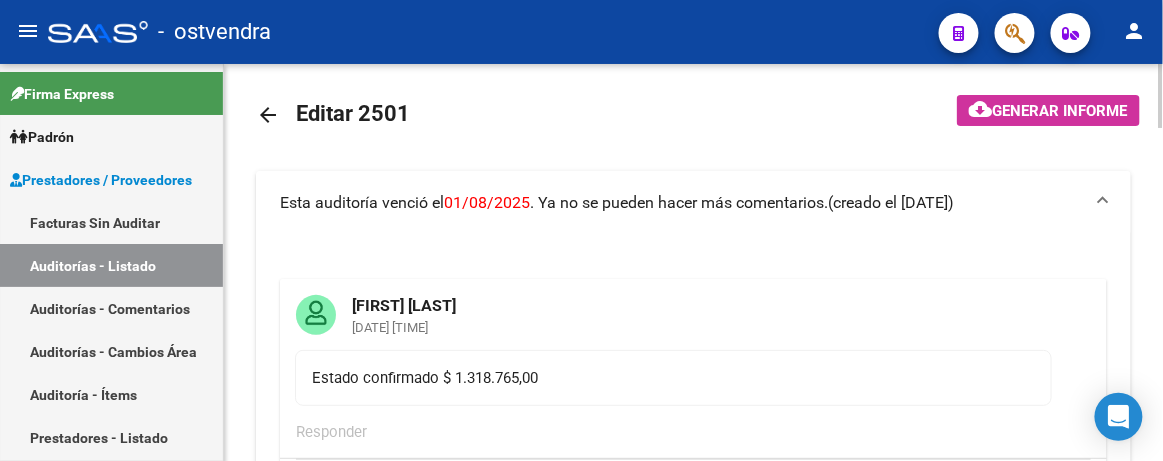 scroll, scrollTop: 0, scrollLeft: 0, axis: both 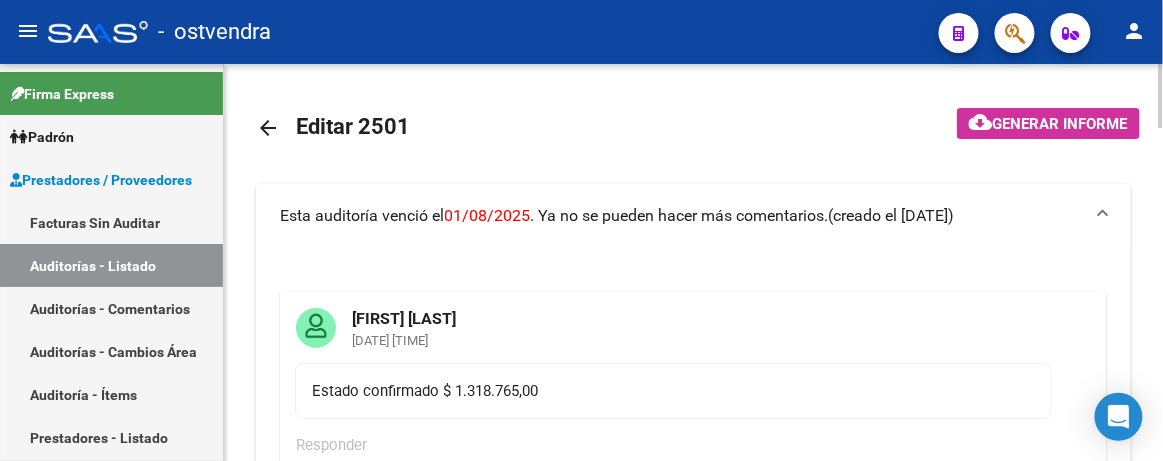 click on "Esta auditoría venció el  [DATE]  . Ya no se pueden hacer más comentarios." at bounding box center (554, 215) 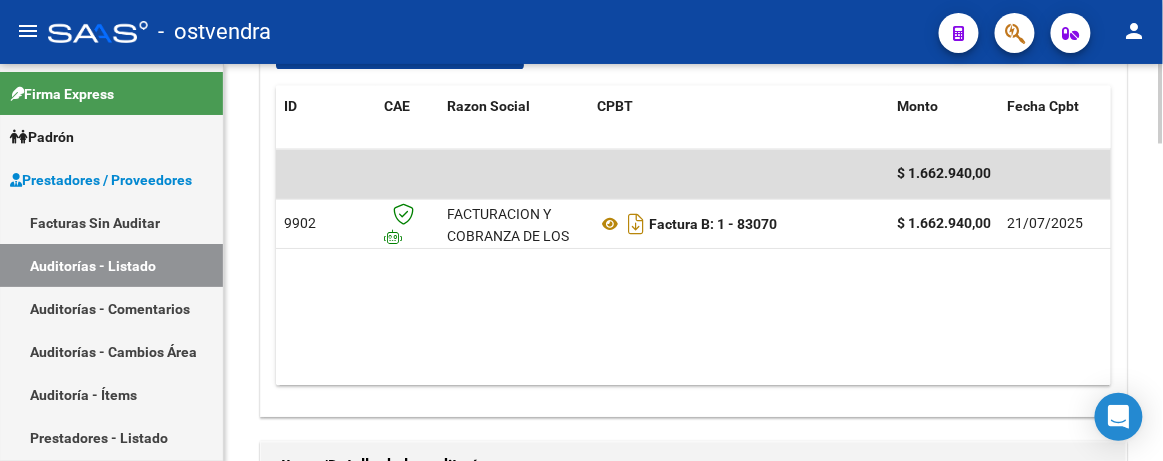 scroll, scrollTop: 999, scrollLeft: 0, axis: vertical 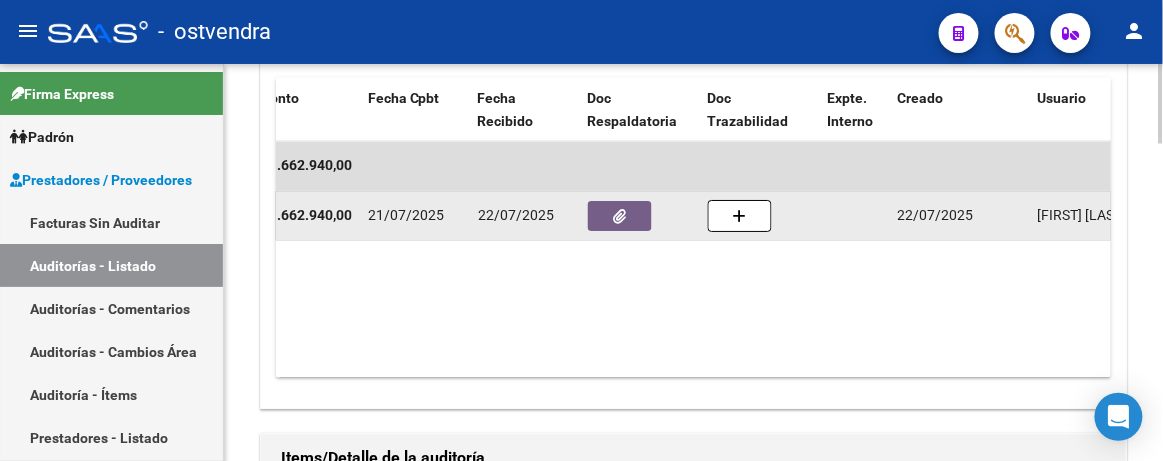 click 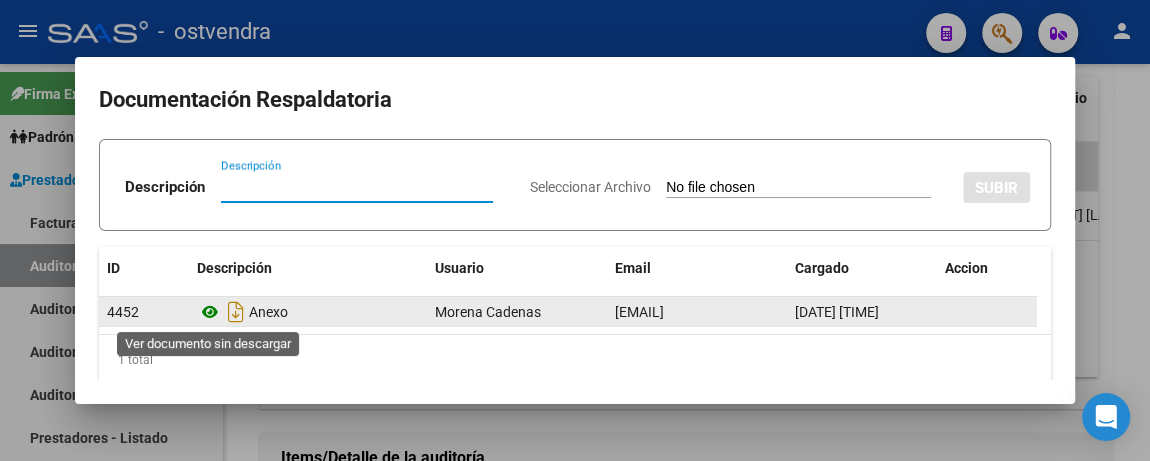 click 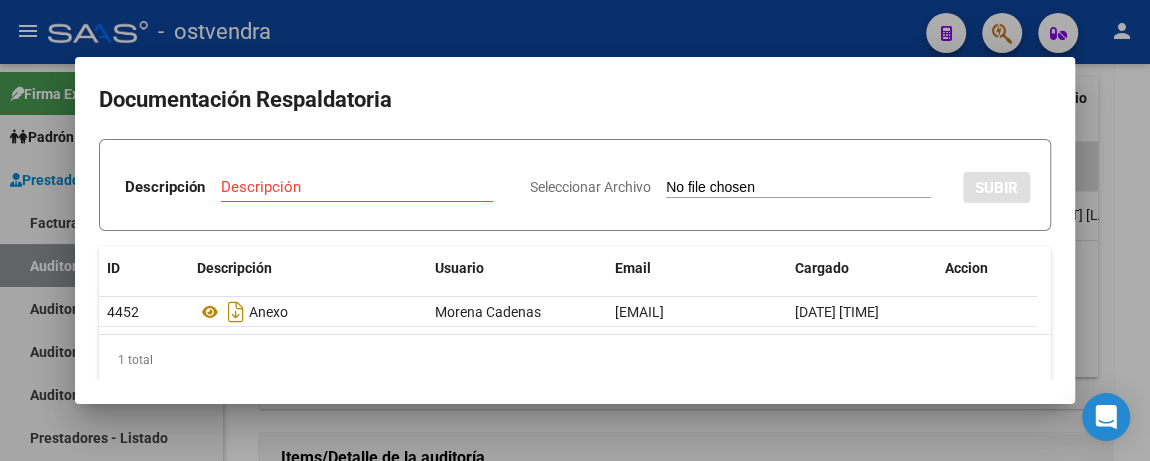 click at bounding box center (575, 230) 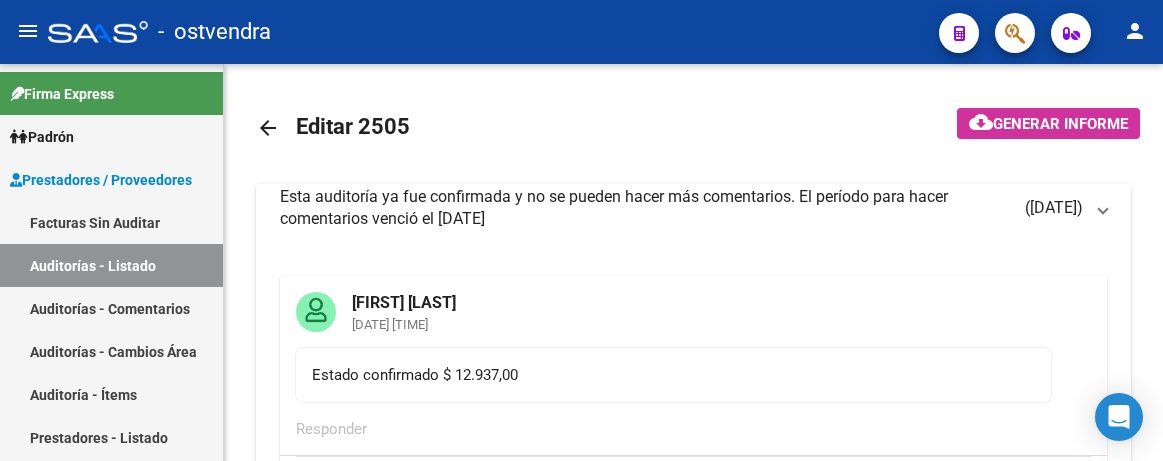 scroll, scrollTop: 0, scrollLeft: 0, axis: both 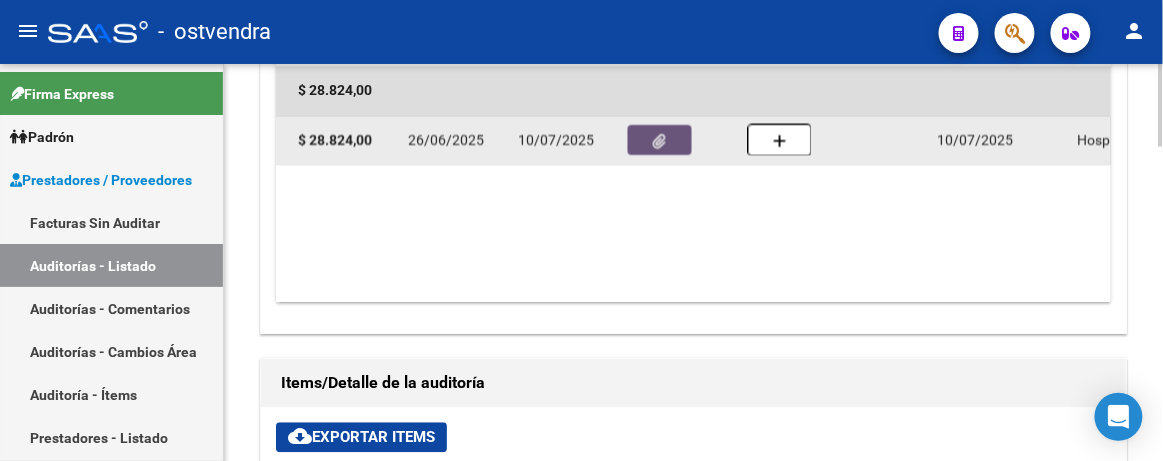 click 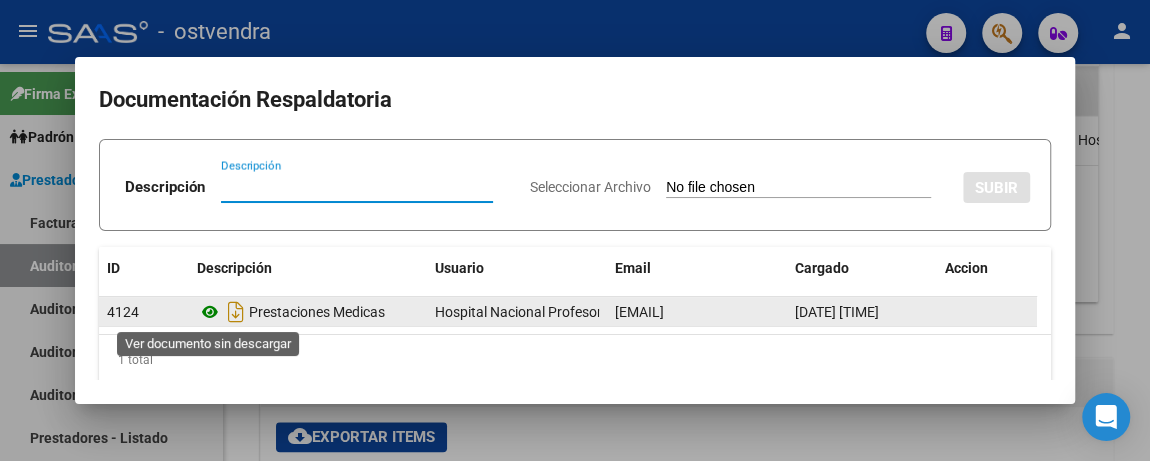click 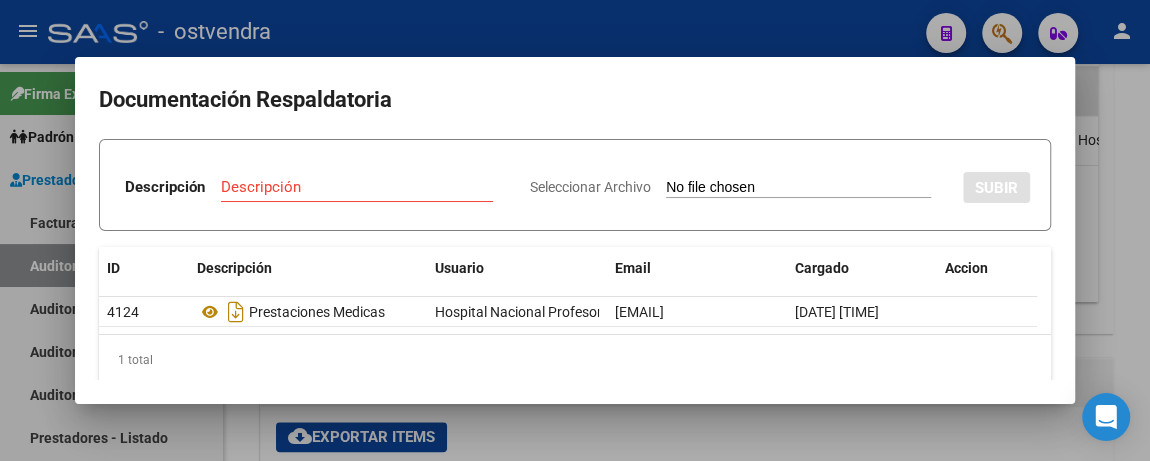 click at bounding box center (575, 230) 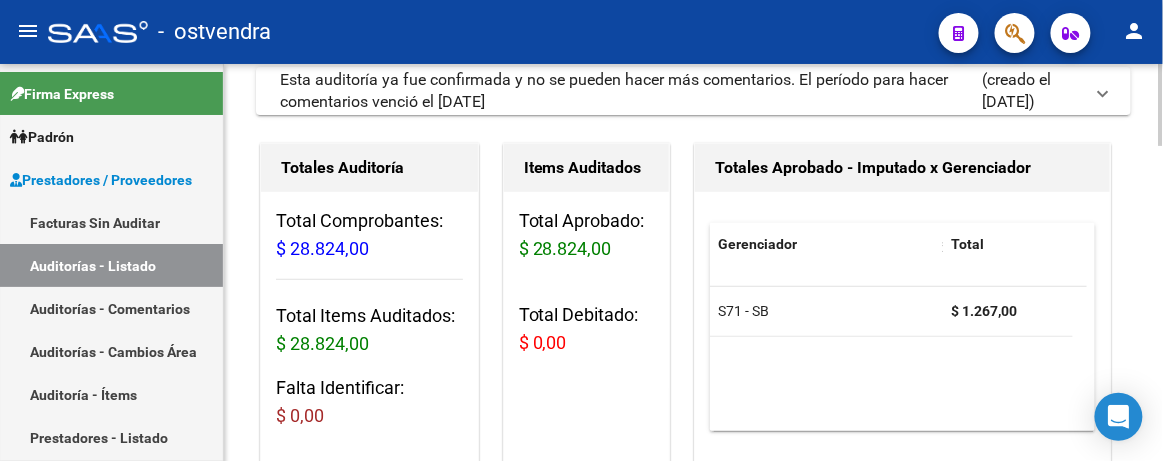 scroll, scrollTop: 0, scrollLeft: 0, axis: both 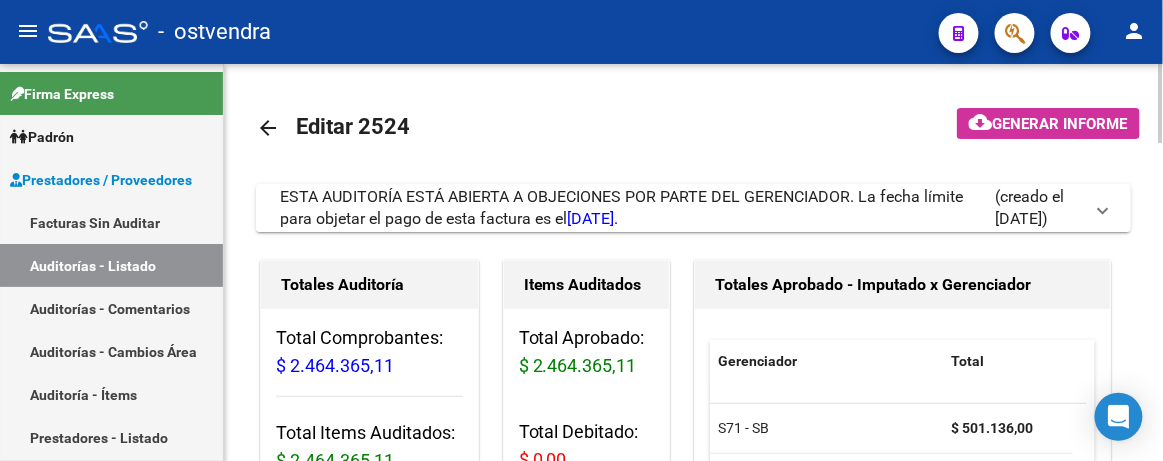 click on "ESTA AUDITORÍA ESTÁ ABIERTA A OBJECIONES POR PARTE DEL GERENCIADOR. La fecha límite para objetar el pago de esta factura es el  [DATE]." at bounding box center (621, 207) 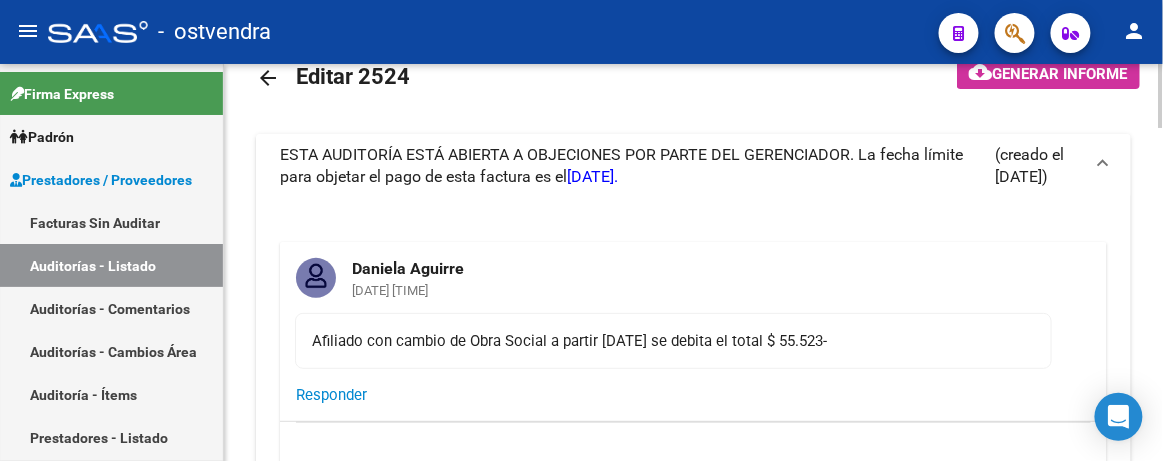 scroll, scrollTop: 90, scrollLeft: 0, axis: vertical 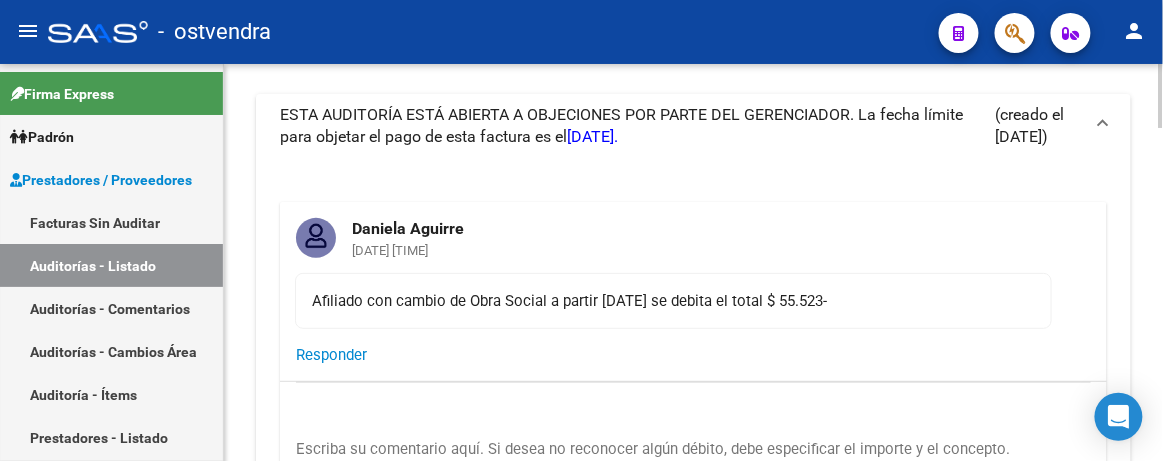 click on "Responder" 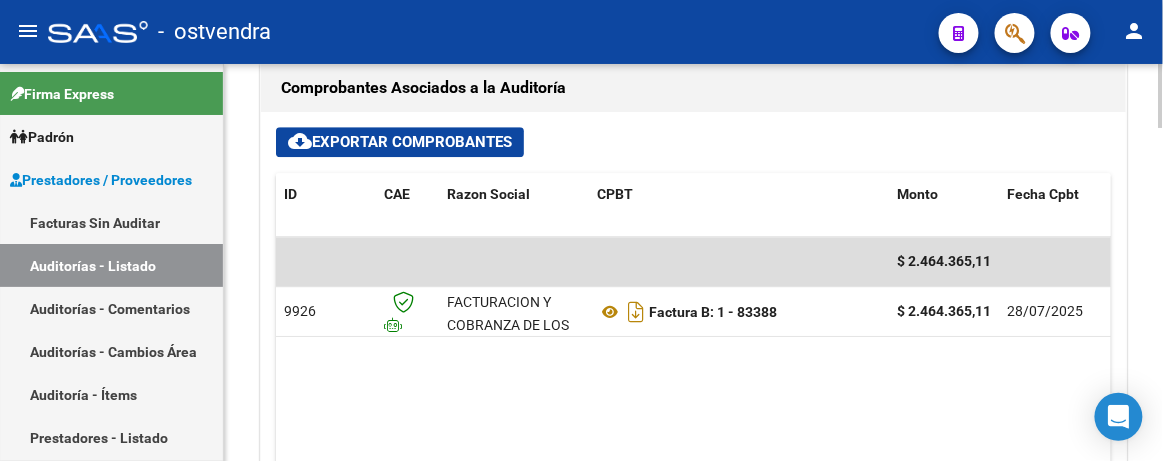 scroll, scrollTop: 1454, scrollLeft: 0, axis: vertical 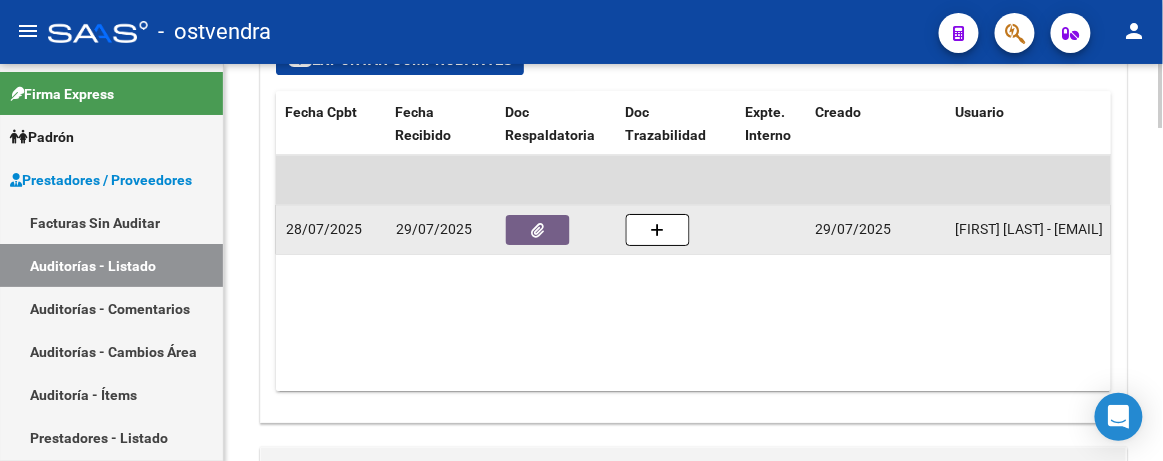 click 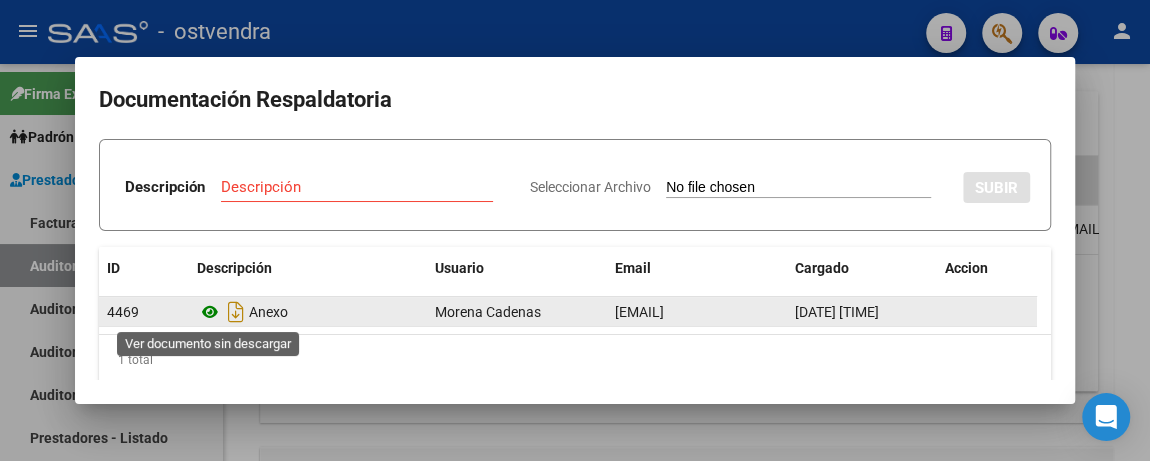 click 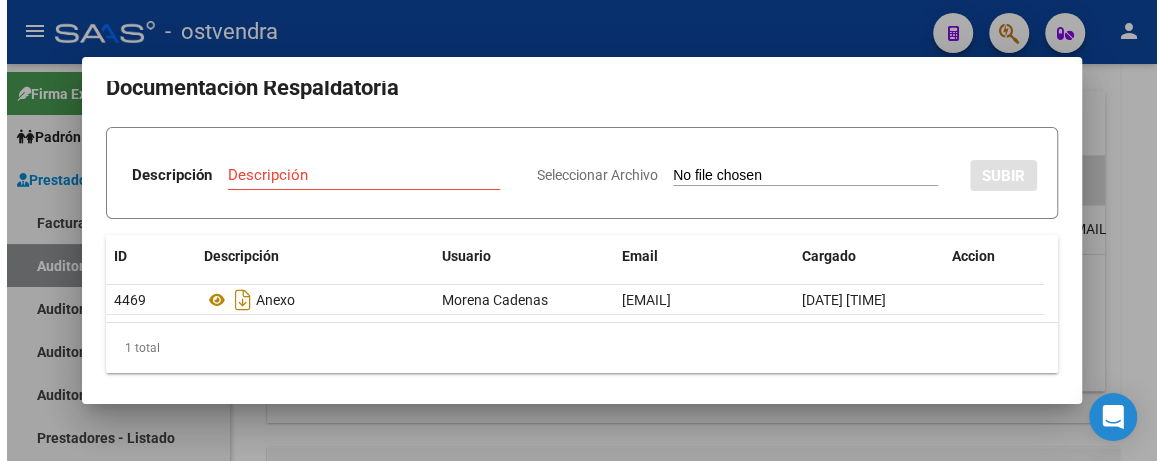 scroll, scrollTop: 18, scrollLeft: 0, axis: vertical 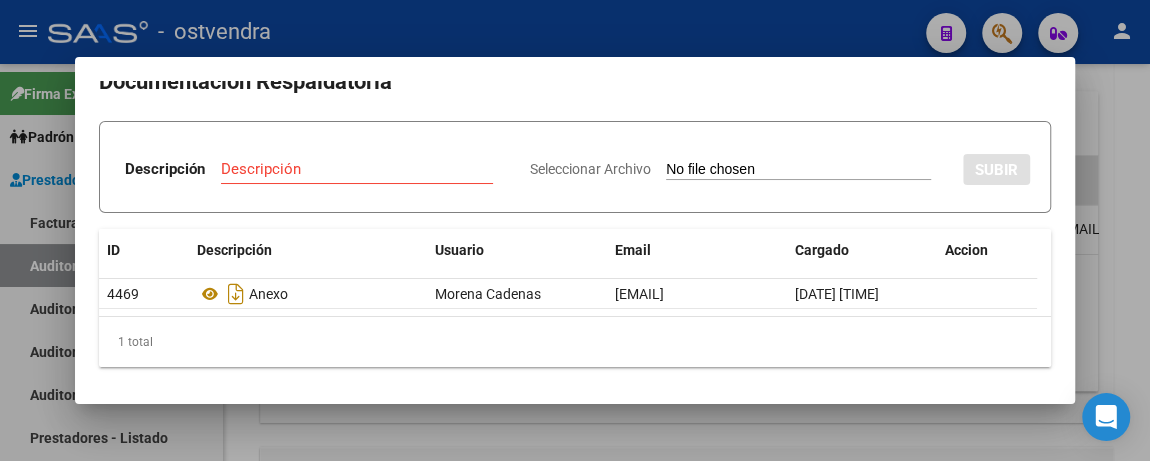 click at bounding box center (575, 230) 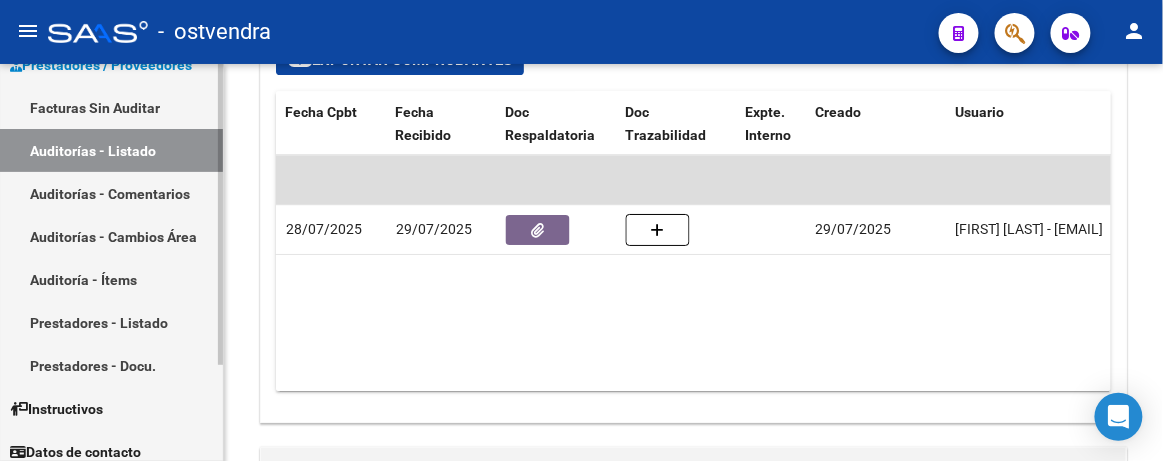 scroll, scrollTop: 126, scrollLeft: 0, axis: vertical 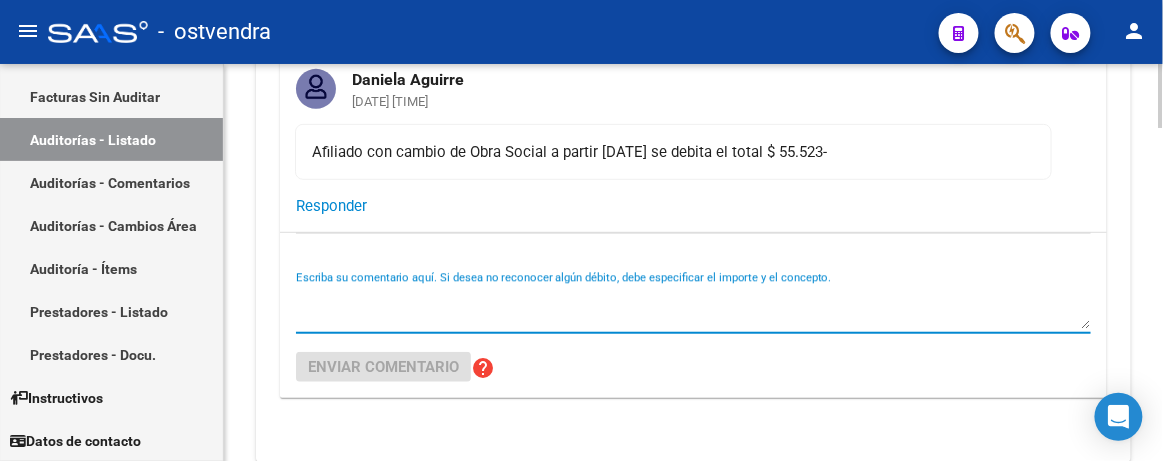 drag, startPoint x: 302, startPoint y: 295, endPoint x: 310, endPoint y: 302, distance: 10.630146 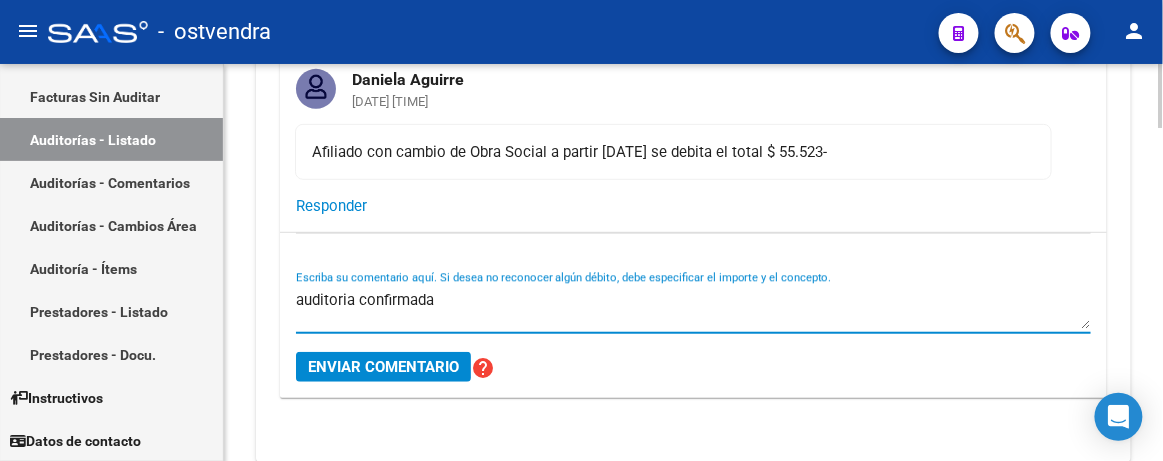 type on "auditoria confirmada" 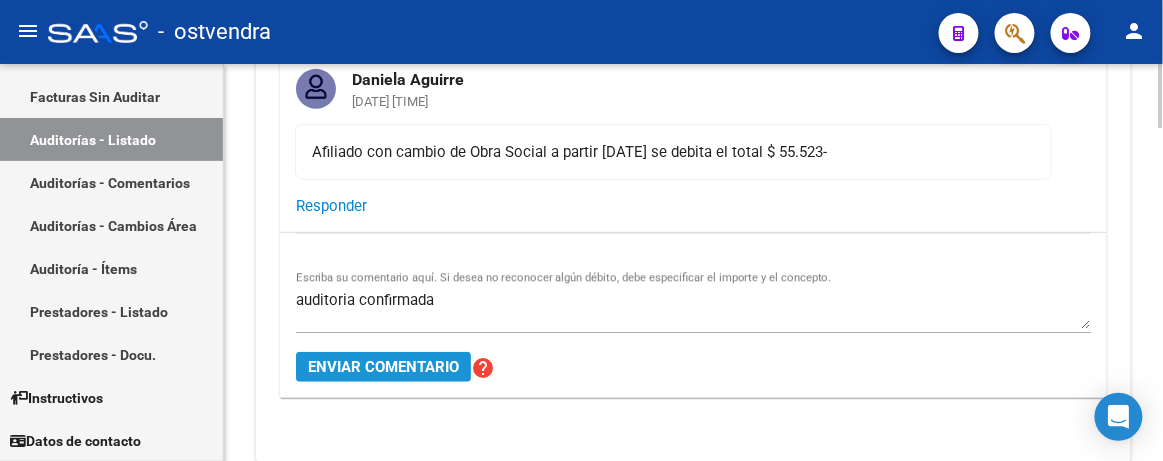click on "Enviar comentario" at bounding box center [383, 367] 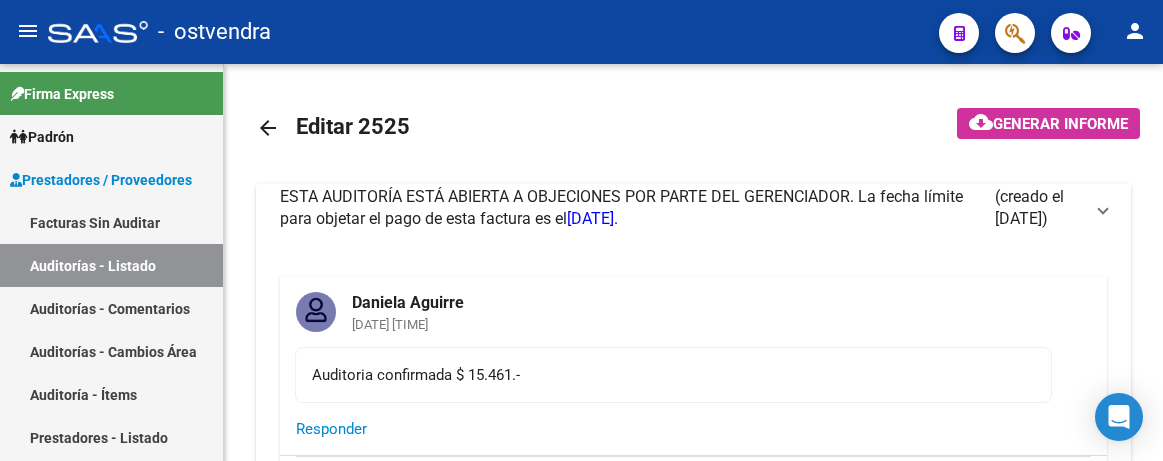 scroll, scrollTop: 0, scrollLeft: 0, axis: both 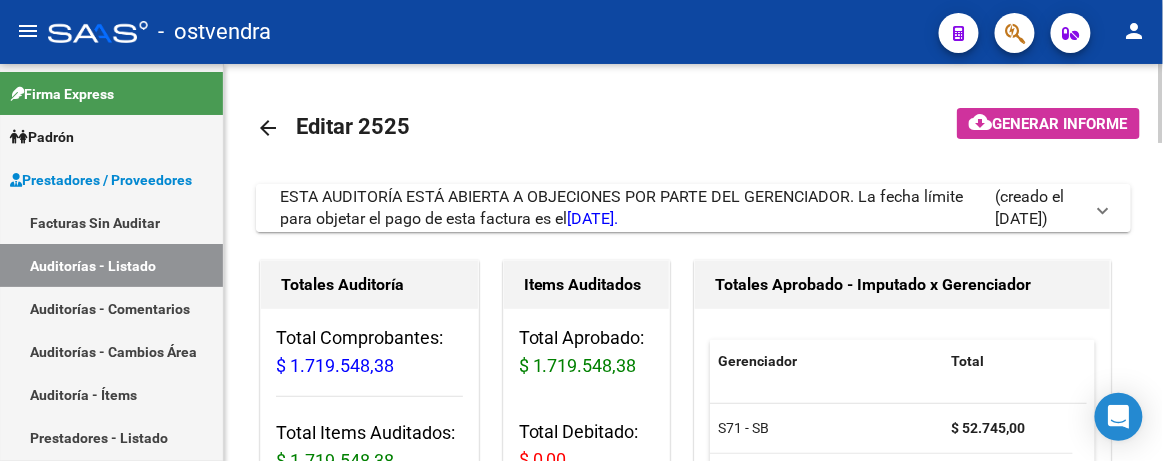 click on "ESTA AUDITORÍA ESTÁ ABIERTA A OBJECIONES POR PARTE DEL GERENCIADOR. La fecha límite para objetar el pago de esta factura es el  [DATE]." at bounding box center (621, 207) 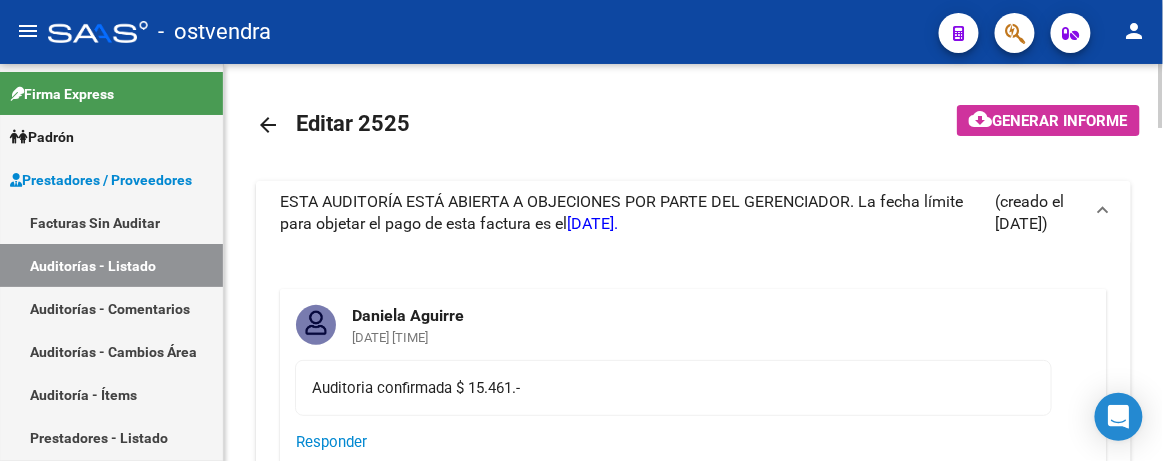 scroll, scrollTop: 0, scrollLeft: 0, axis: both 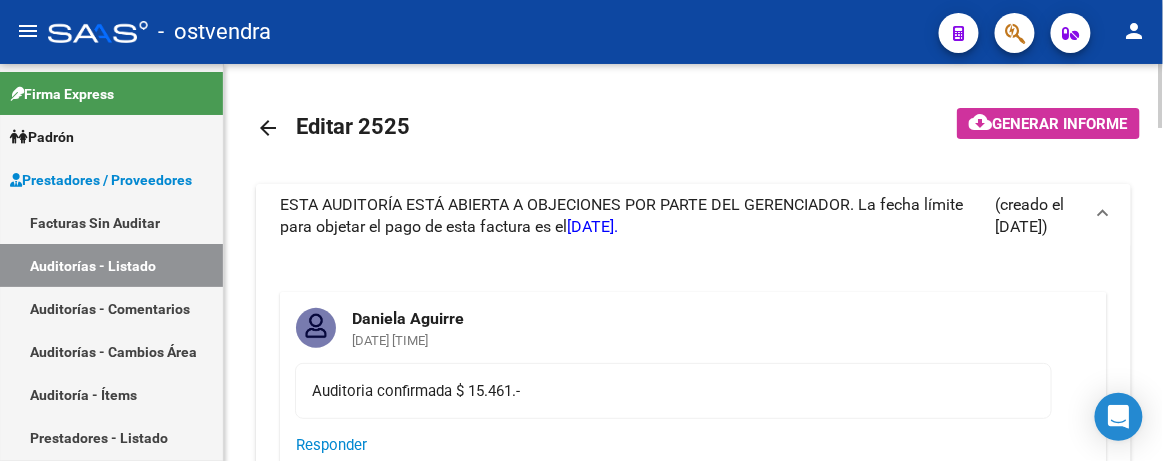 click on "ESTA AUDITORÍA ESTÁ ABIERTA A OBJECIONES POR PARTE DEL GERENCIADOR. La fecha límite para objetar el pago de esta factura es el  [DATE]." at bounding box center (621, 215) 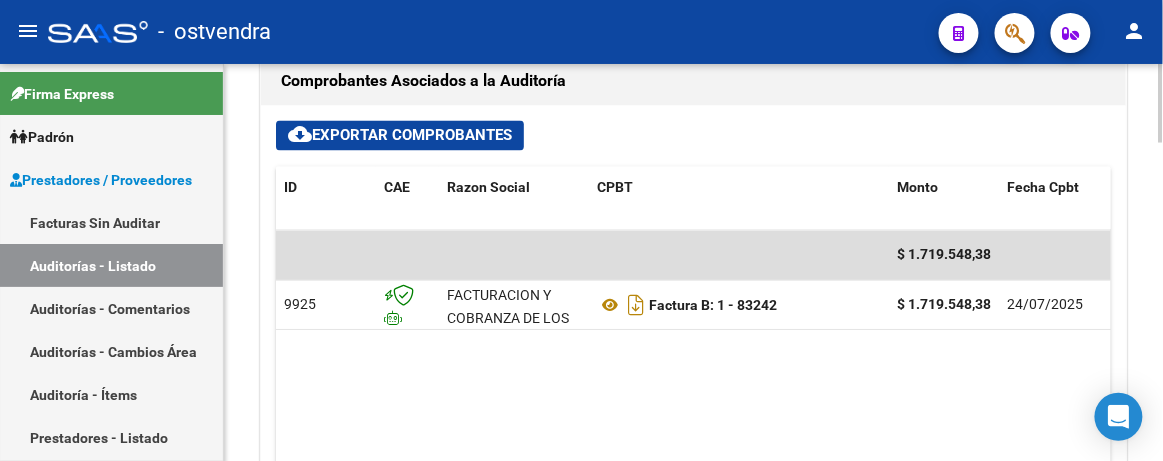 scroll, scrollTop: 1090, scrollLeft: 0, axis: vertical 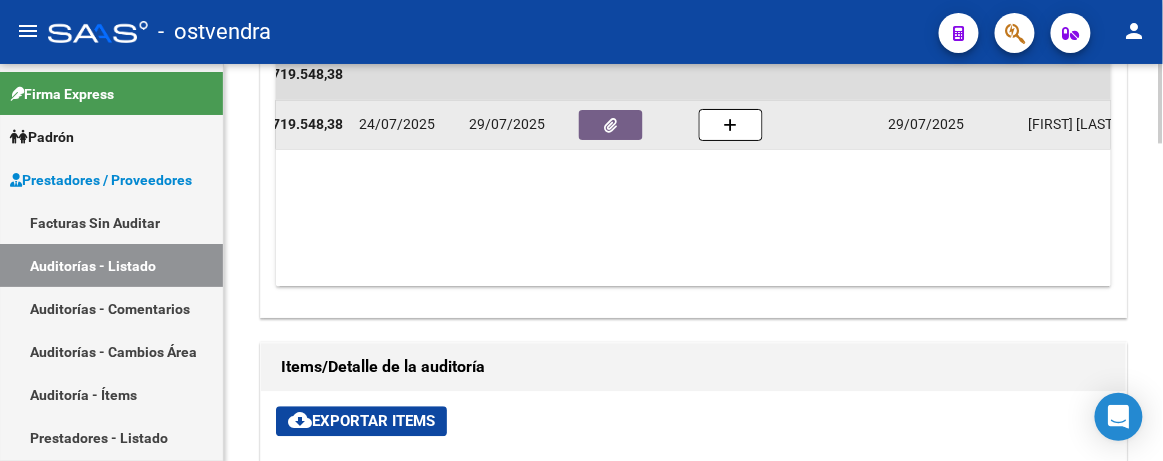 click 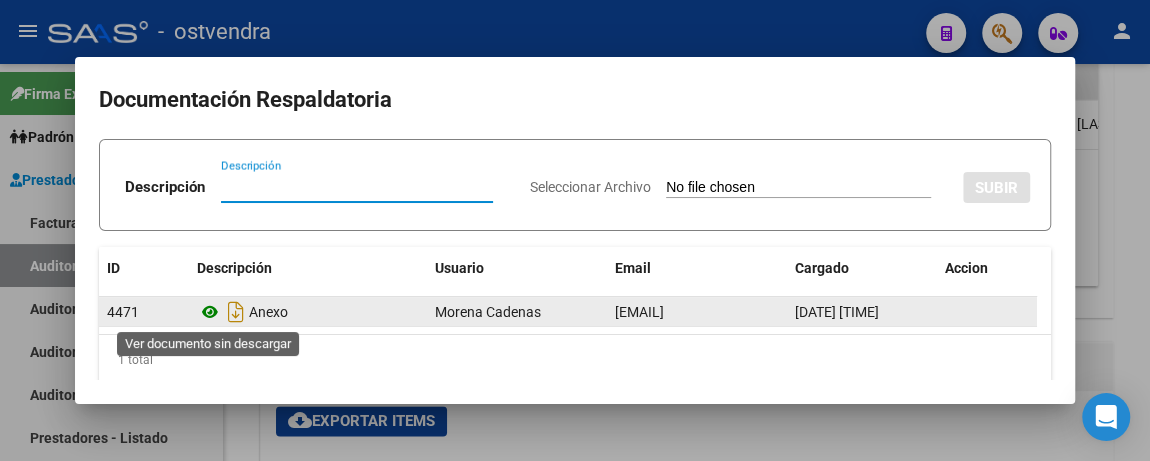 click 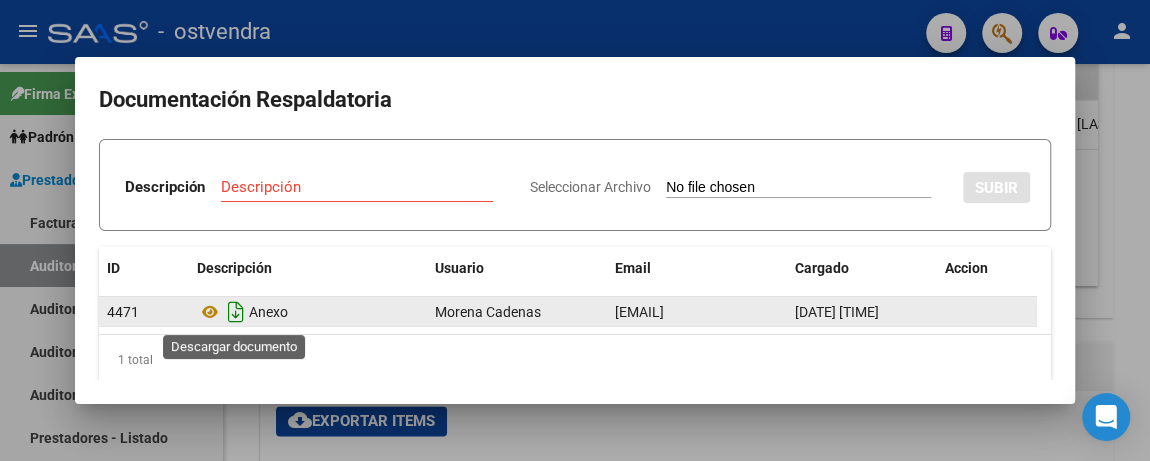 click 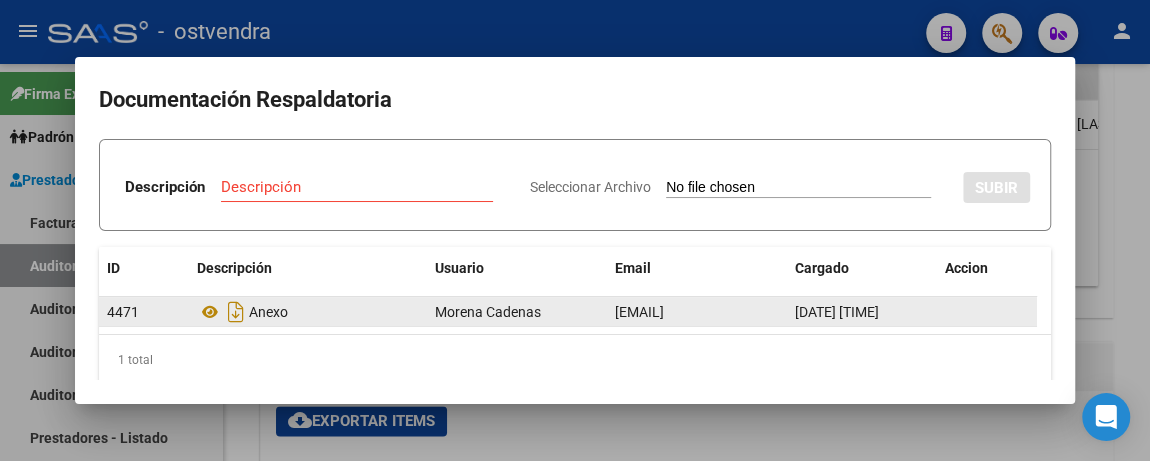 drag, startPoint x: 1146, startPoint y: 240, endPoint x: 1073, endPoint y: 240, distance: 73 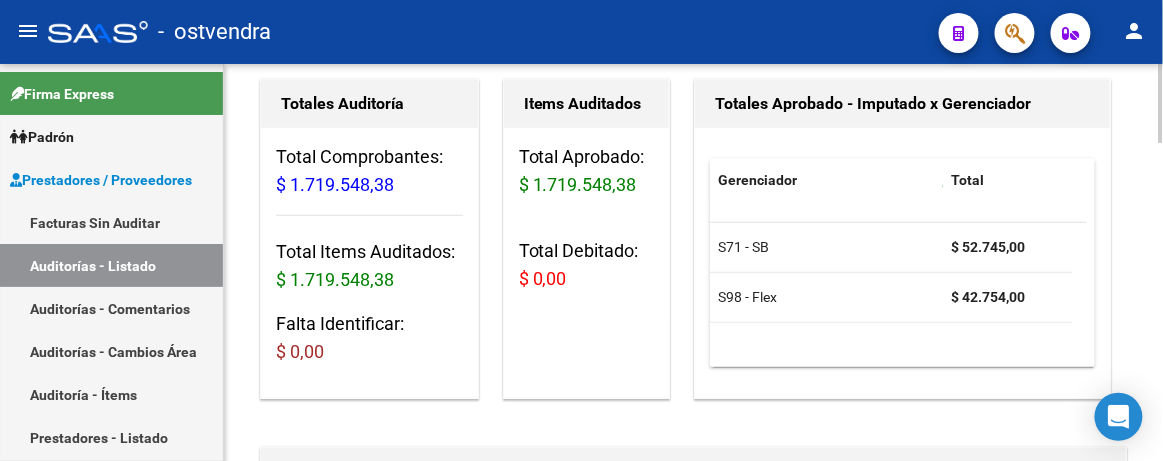 scroll, scrollTop: 0, scrollLeft: 0, axis: both 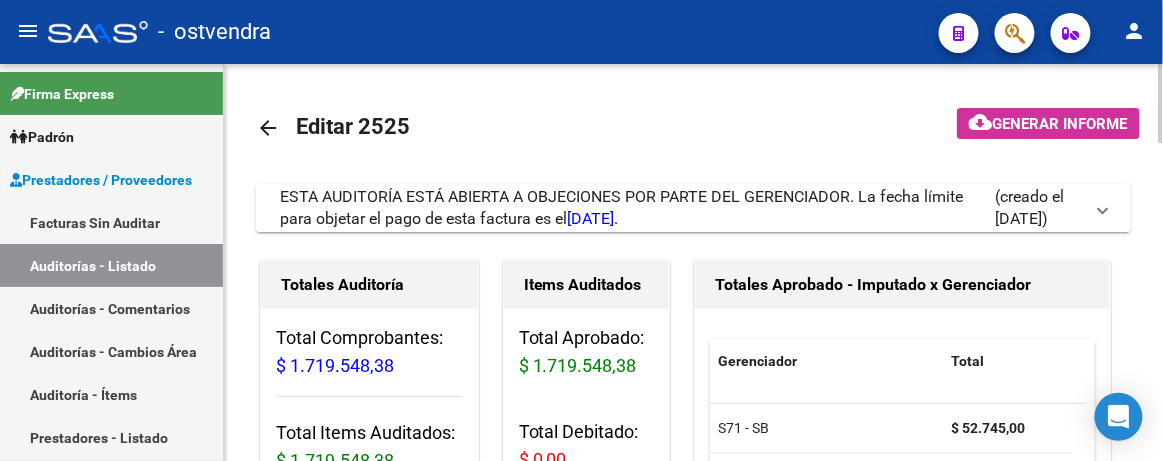 click on "08/08/2025." at bounding box center (592, 218) 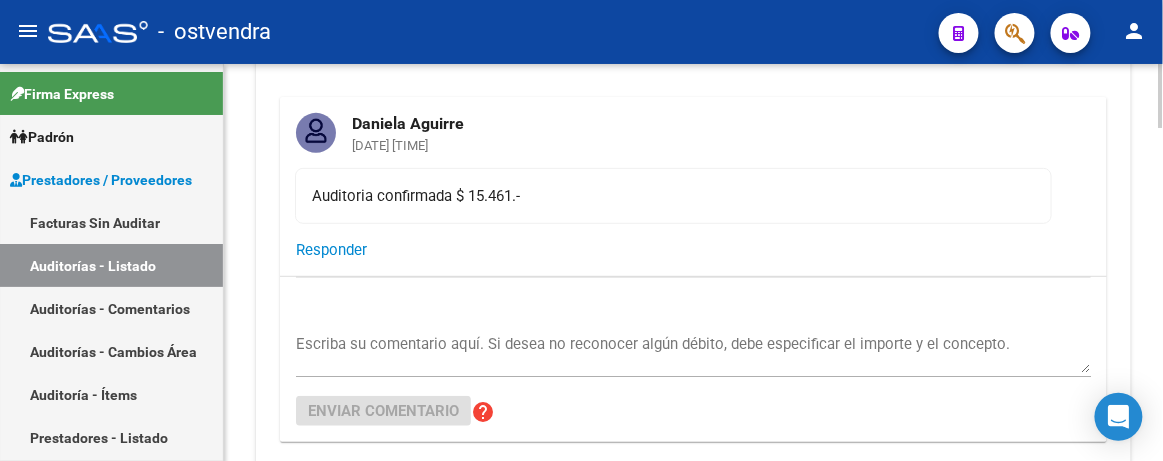 scroll, scrollTop: 272, scrollLeft: 0, axis: vertical 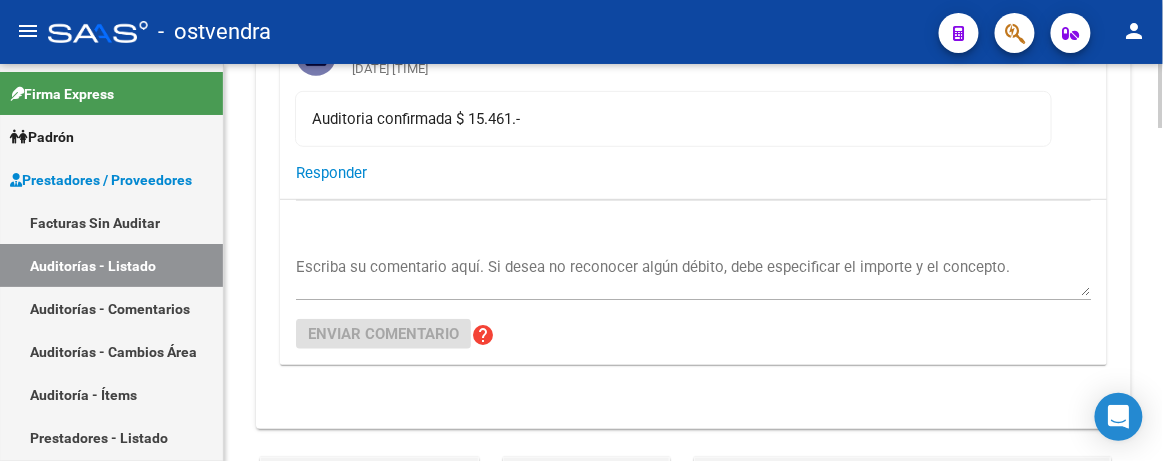 click on "Escriba su comentario aquí. Si desea no reconocer algún débito, debe especificar el importe y el concepto." at bounding box center [693, 276] 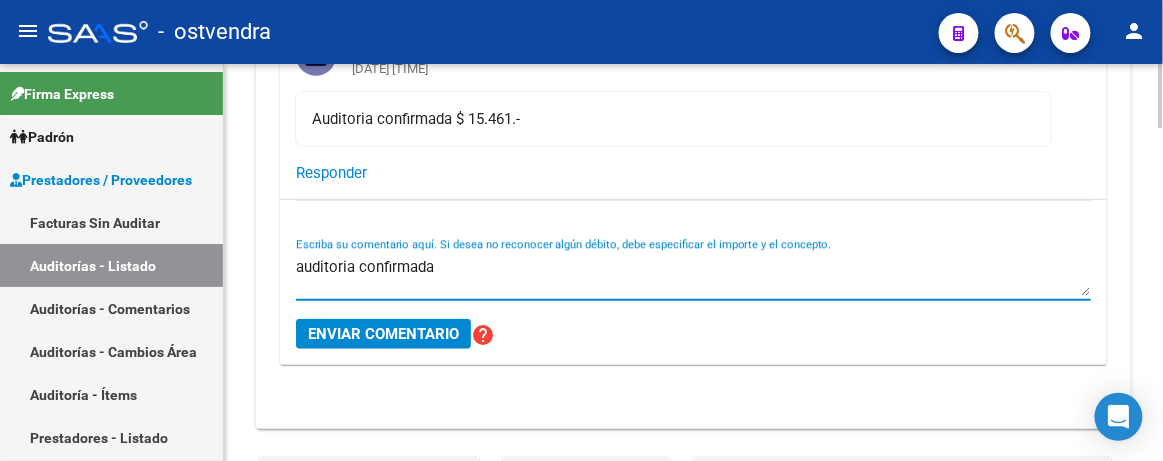 type on "auditoria confirmada" 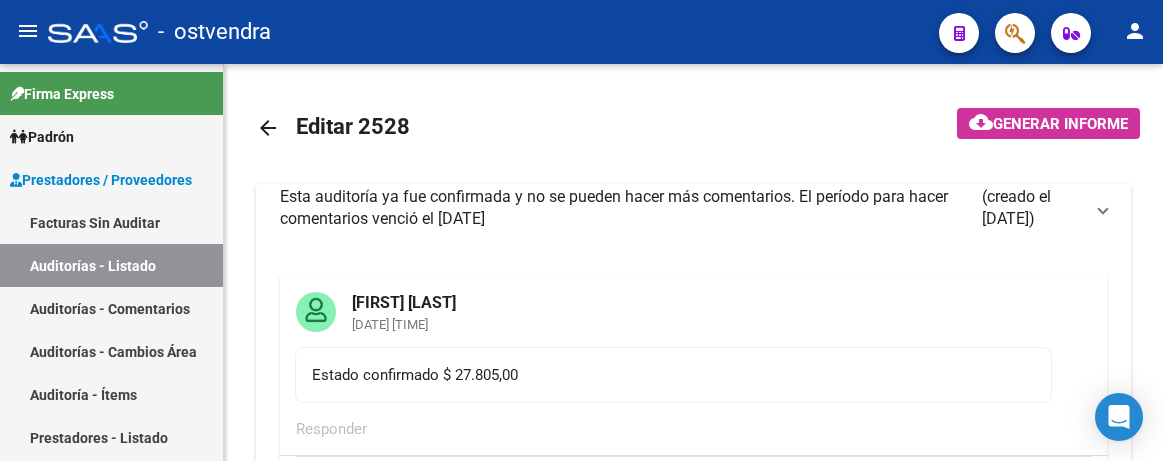 scroll, scrollTop: 0, scrollLeft: 0, axis: both 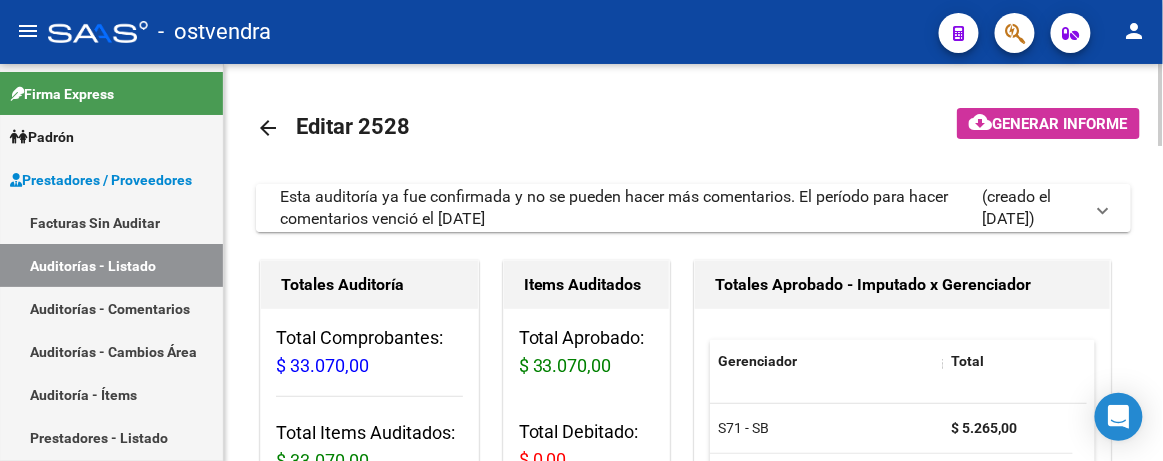 click on "Esta auditoría ya fue confirmada y no se pueden hacer más comentarios. El período para hacer comentarios venció el [DATE]" at bounding box center (631, 208) 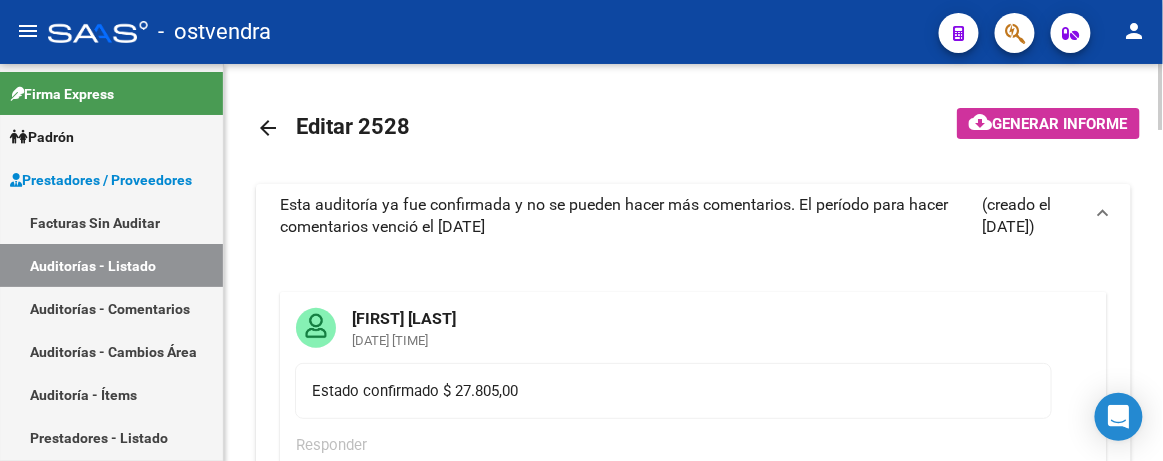 scroll, scrollTop: 0, scrollLeft: 0, axis: both 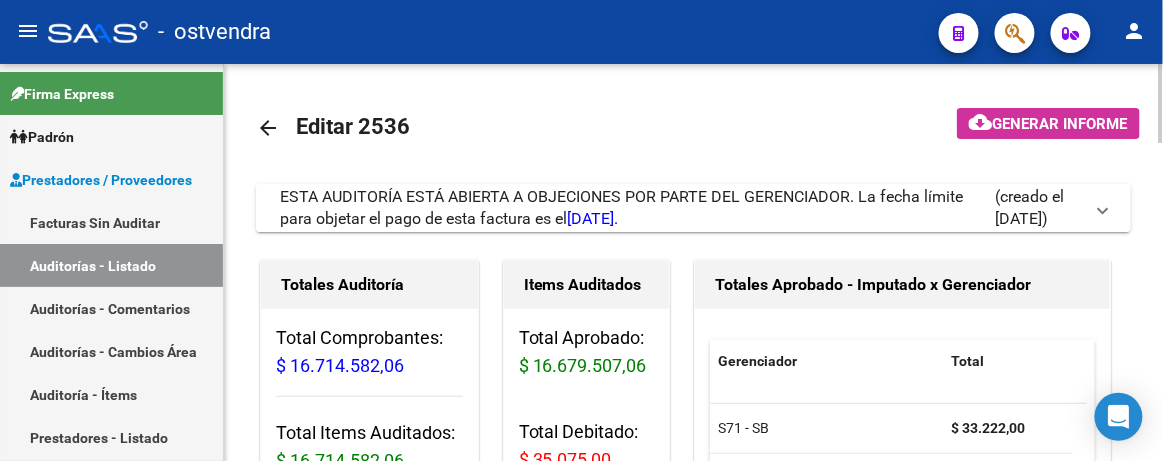 click on "ESTA AUDITORÍA ESTÁ ABIERTA A OBJECIONES POR PARTE DEL GERENCIADOR. La fecha límite para objetar el pago de esta factura es el  [DATE]." at bounding box center (621, 207) 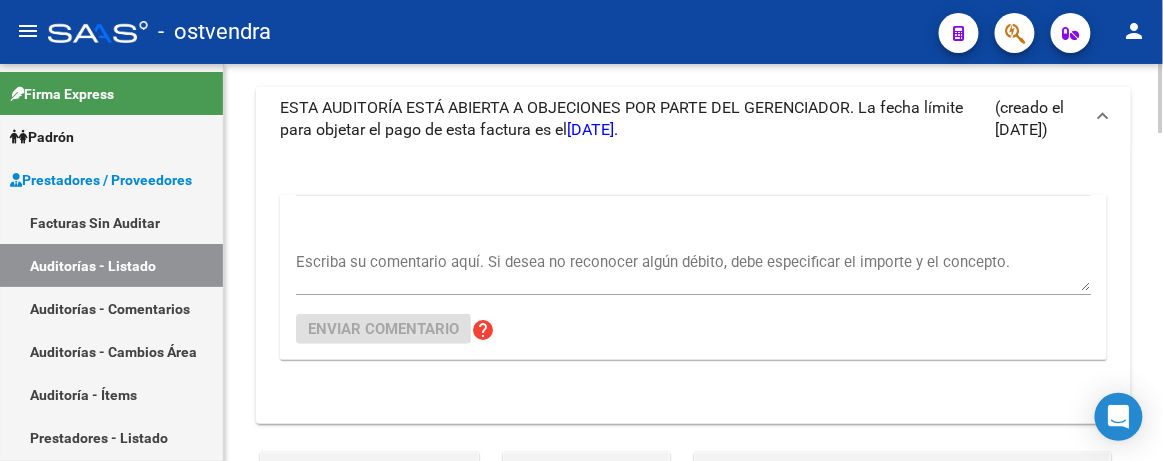 scroll, scrollTop: 272, scrollLeft: 0, axis: vertical 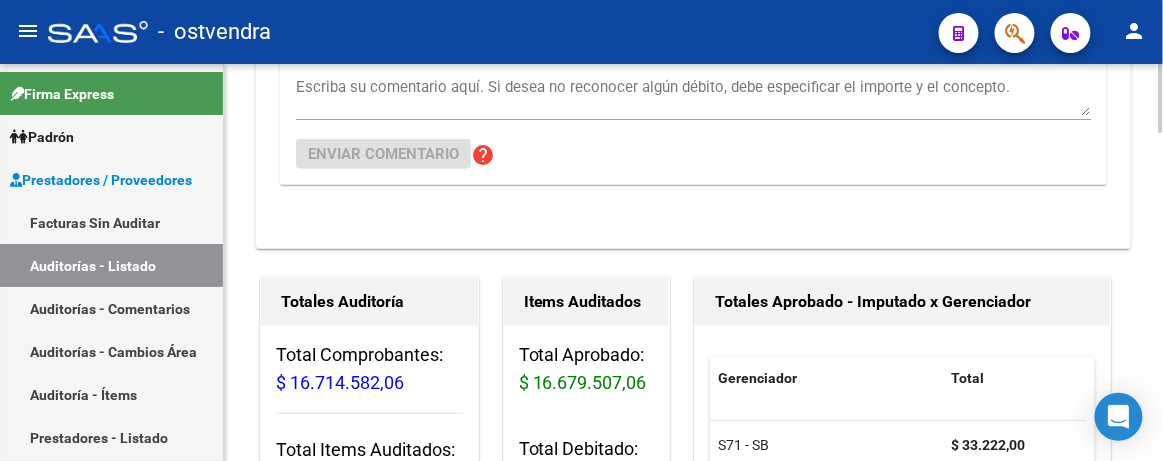 click on "Escriba su comentario aquí. Si desea no reconocer algún débito, debe especificar el importe y el concepto. Enviar comentario help" at bounding box center (693, 112) 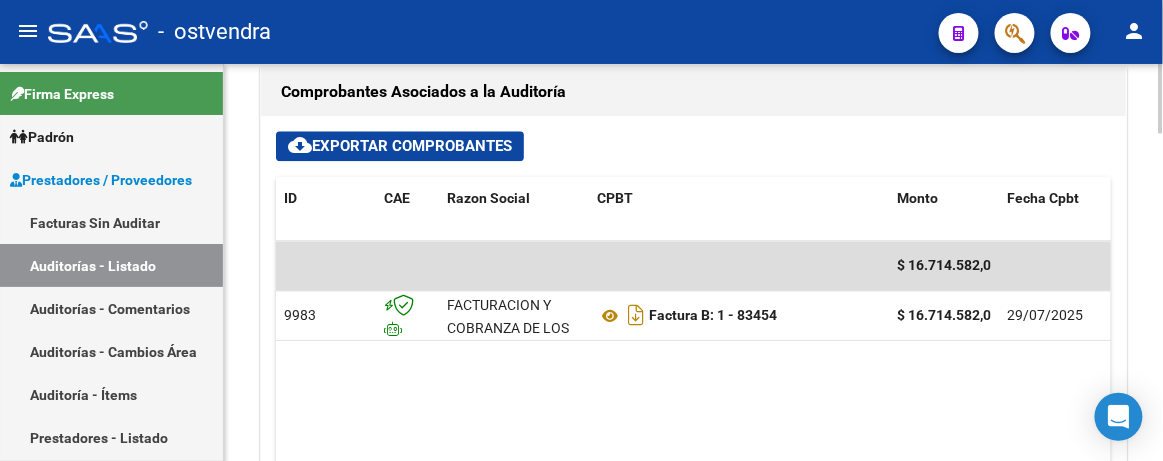 scroll, scrollTop: 1363, scrollLeft: 0, axis: vertical 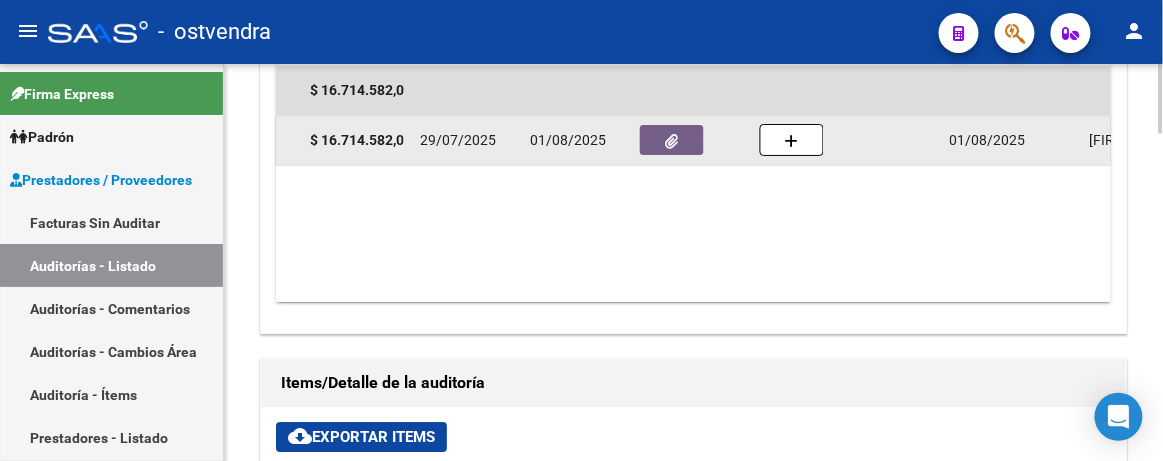 click 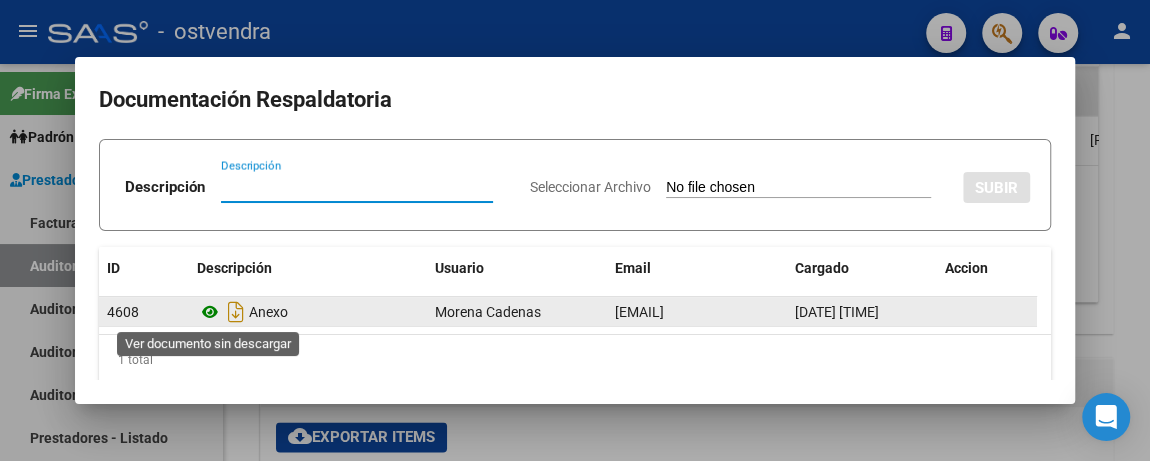 click 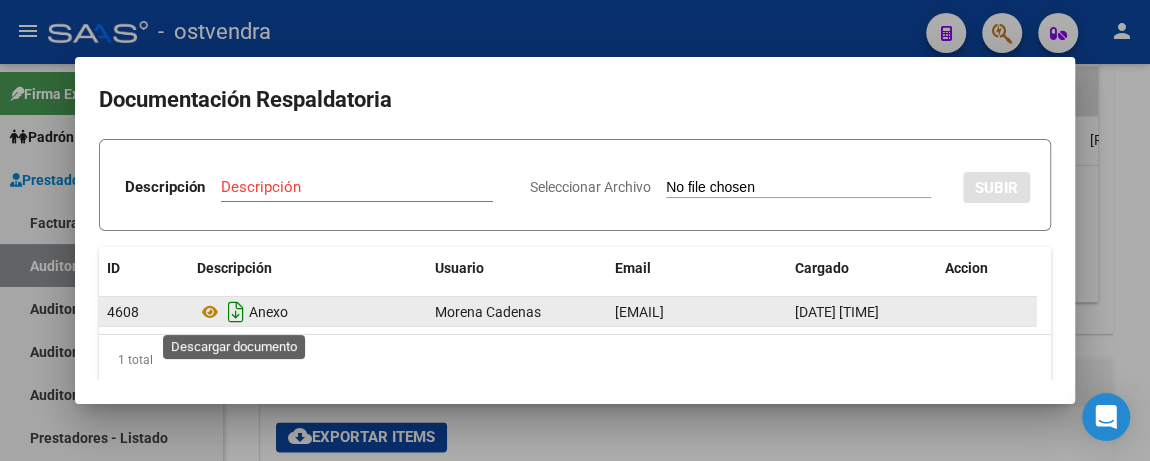 click 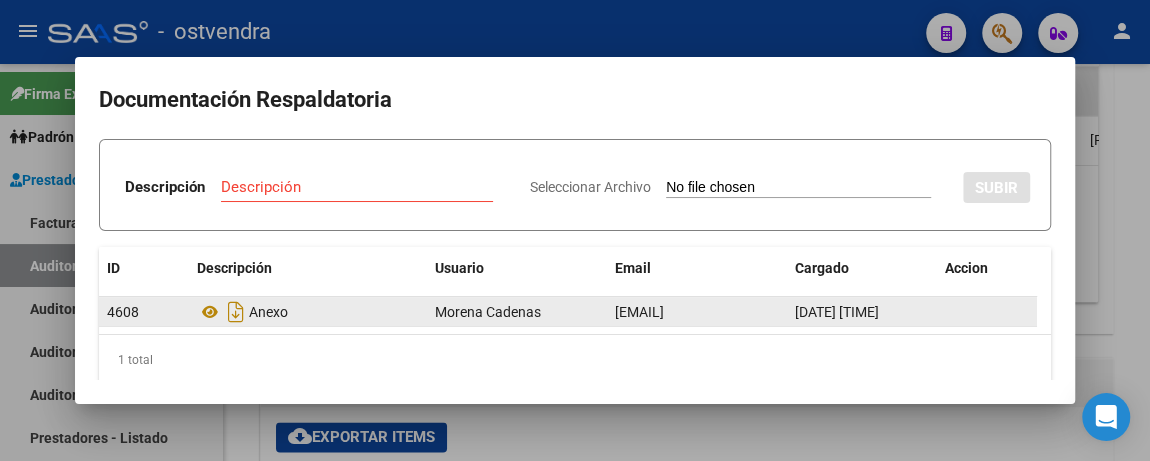 click at bounding box center [575, 230] 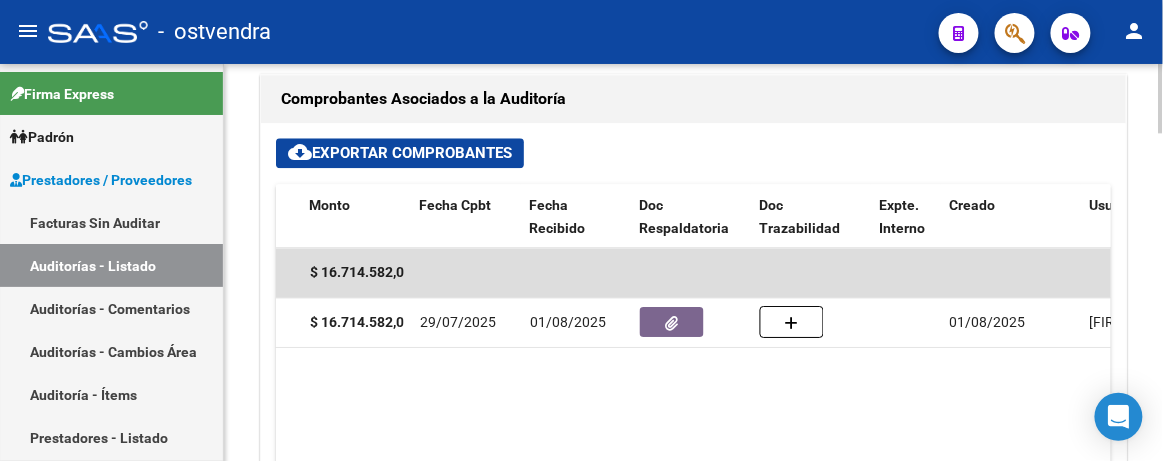 scroll, scrollTop: 1272, scrollLeft: 0, axis: vertical 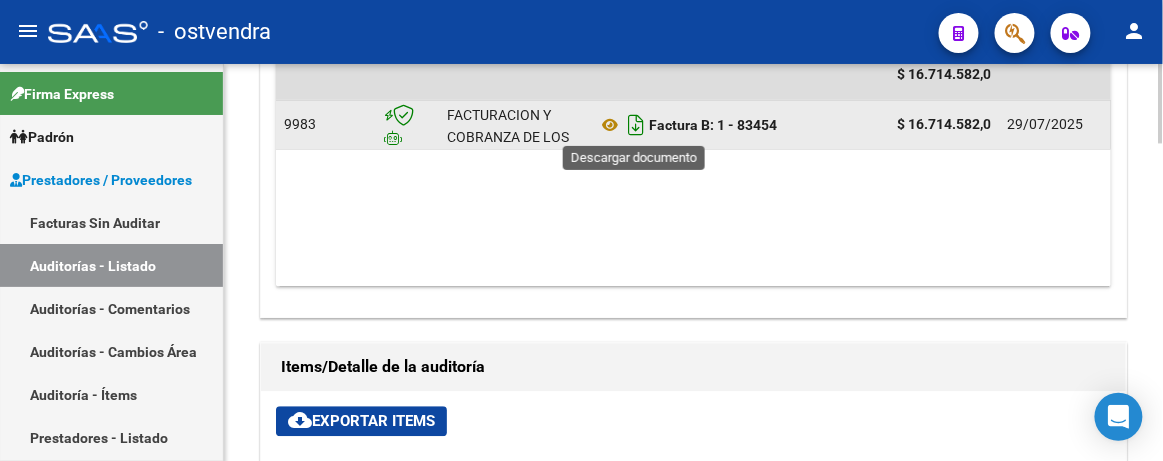 click 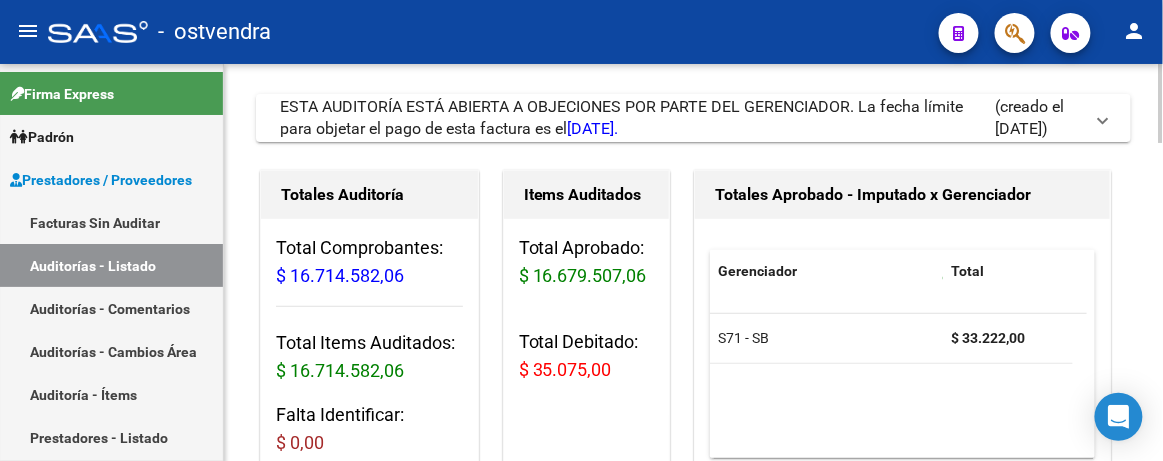 scroll, scrollTop: 0, scrollLeft: 0, axis: both 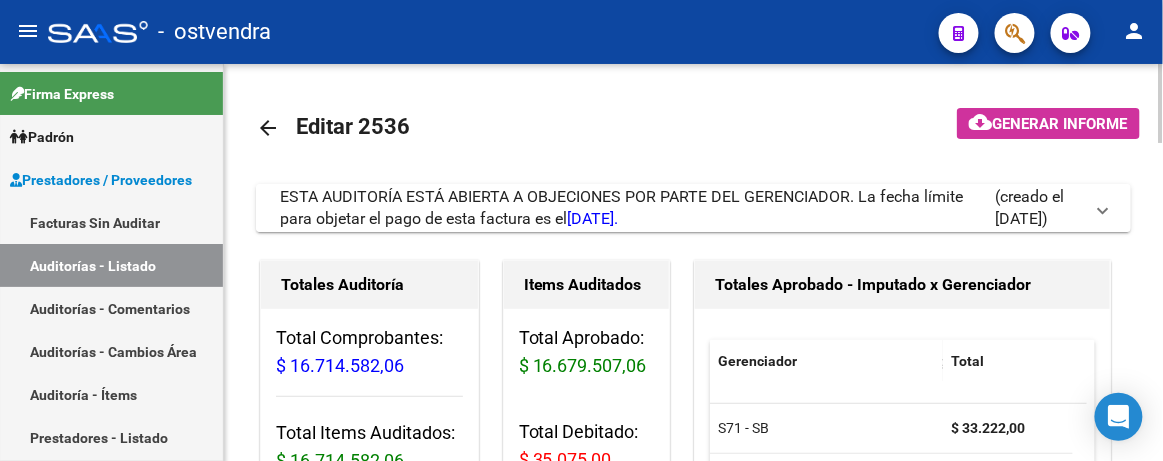 click on "ESTA AUDITORÍA ESTÁ ABIERTA A OBJECIONES POR PARTE DEL GERENCIADOR. La fecha límite para objetar el pago de esta factura es el  [DATE]." at bounding box center [621, 207] 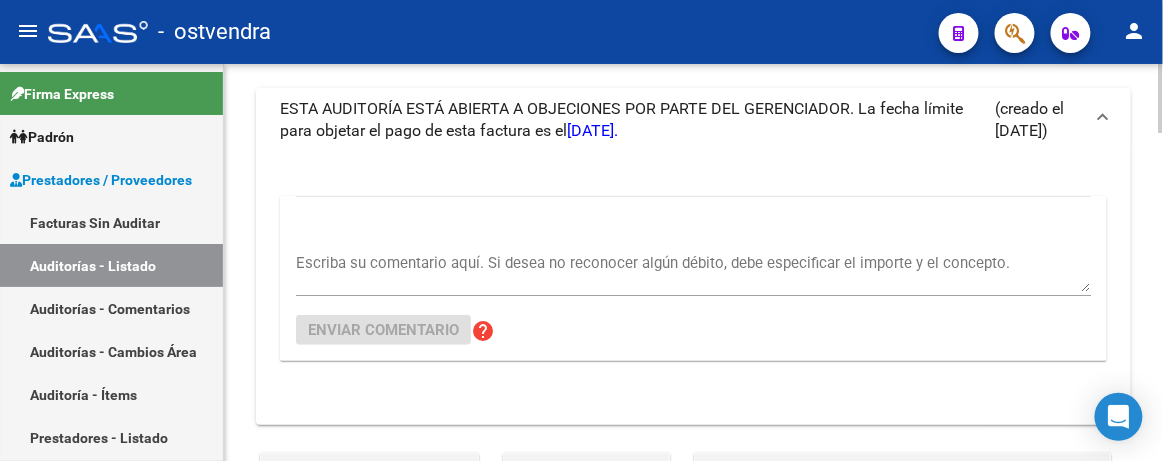 scroll, scrollTop: 90, scrollLeft: 0, axis: vertical 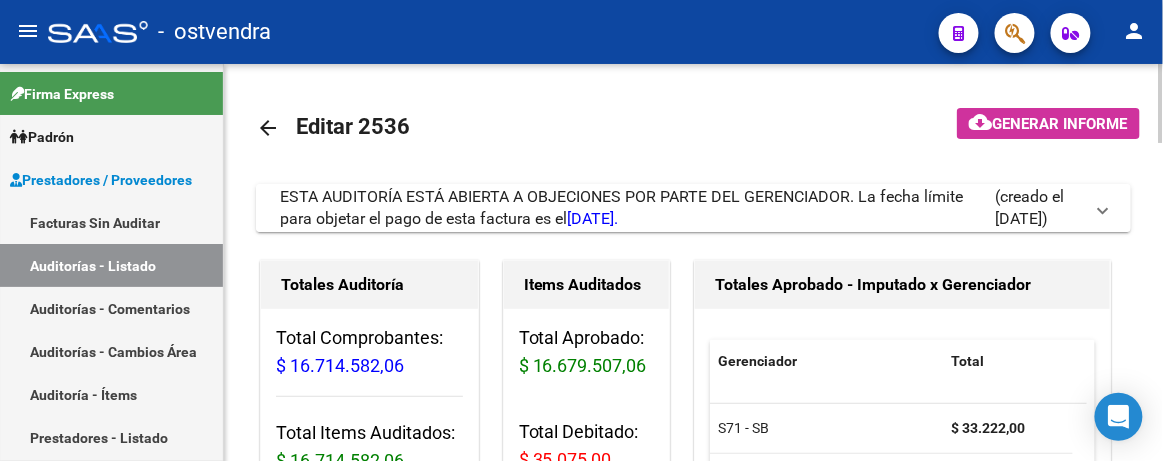 click on "ESTA AUDITORÍA ESTÁ ABIERTA A OBJECIONES POR PARTE DEL GERENCIADOR. La fecha límite para objetar el pago de esta factura es el  [DATE]." at bounding box center [621, 207] 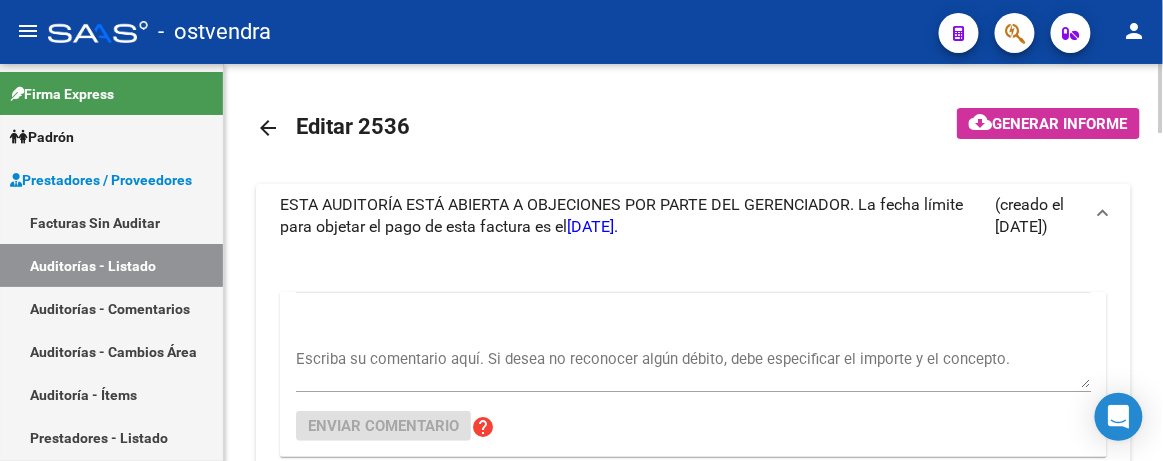 click on "Escriba su comentario aquí. Si desea no reconocer algún débito, debe especificar el importe y el concepto." at bounding box center [693, 368] 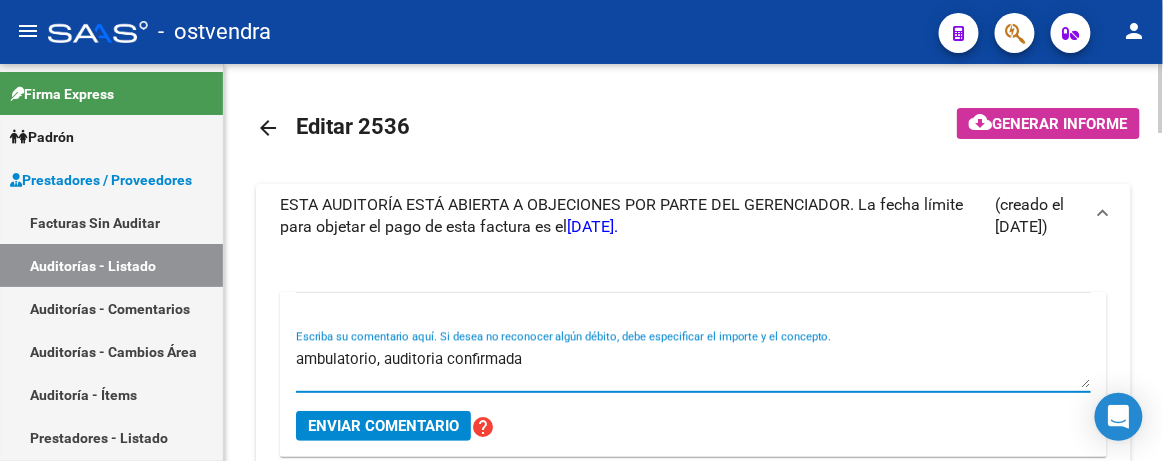 type on "ambulatorio, auditoria confirmada" 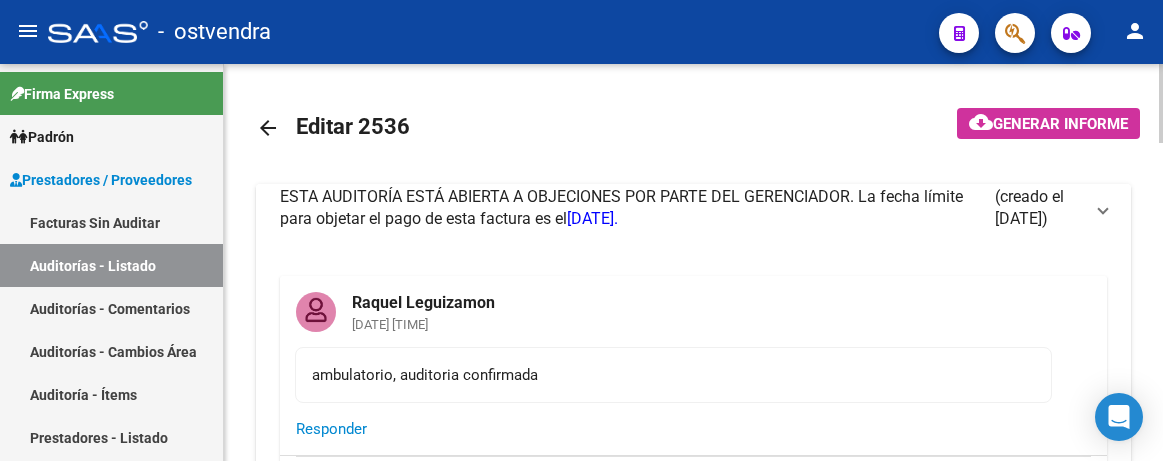 scroll, scrollTop: 0, scrollLeft: 0, axis: both 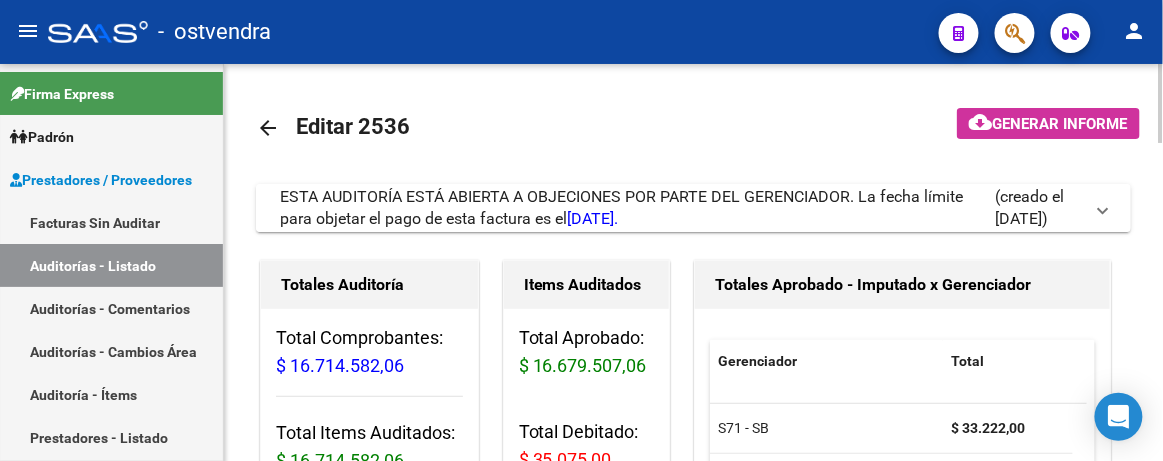 click on "ESTA AUDITORÍA ESTÁ ABIERTA A OBJECIONES POR PARTE DEL GERENCIADOR. La fecha límite para objetar el pago de esta factura es el  [DATE]." at bounding box center (621, 207) 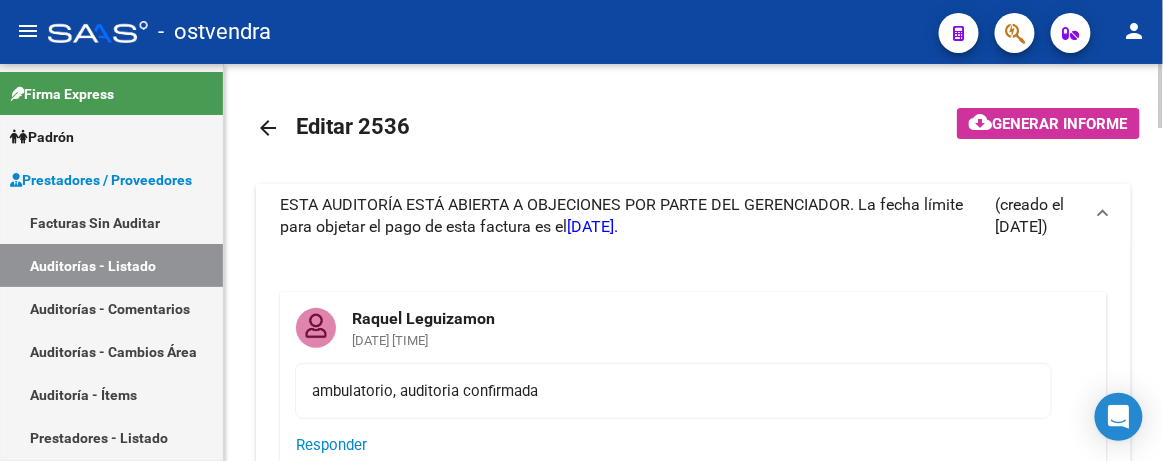 click on "ESTA AUDITORÍA ESTÁ ABIERTA A OBJECIONES POR PARTE DEL GERENCIADOR. La fecha límite para objetar el pago de esta factura es el  [DATE]." at bounding box center [621, 215] 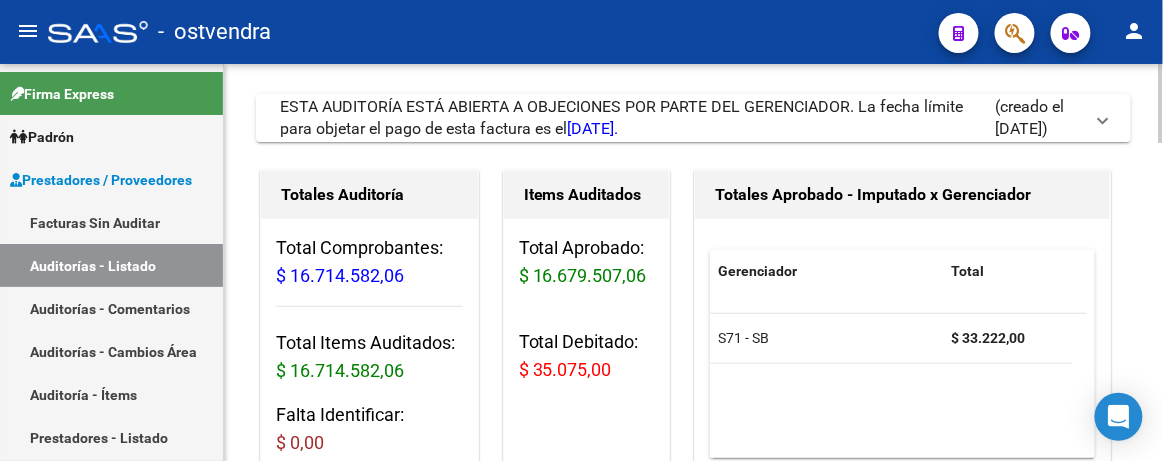 scroll, scrollTop: 0, scrollLeft: 0, axis: both 